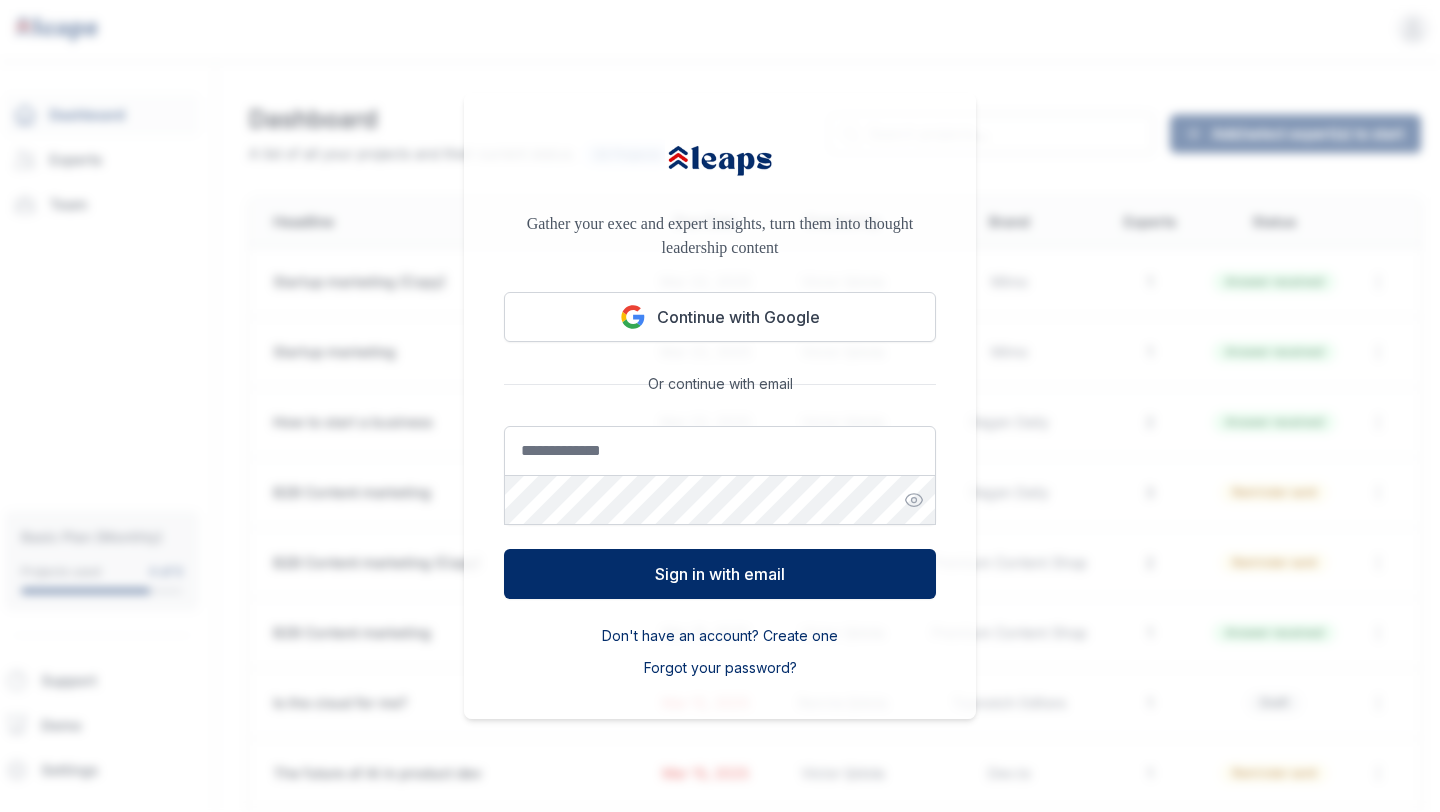 scroll, scrollTop: 0, scrollLeft: 0, axis: both 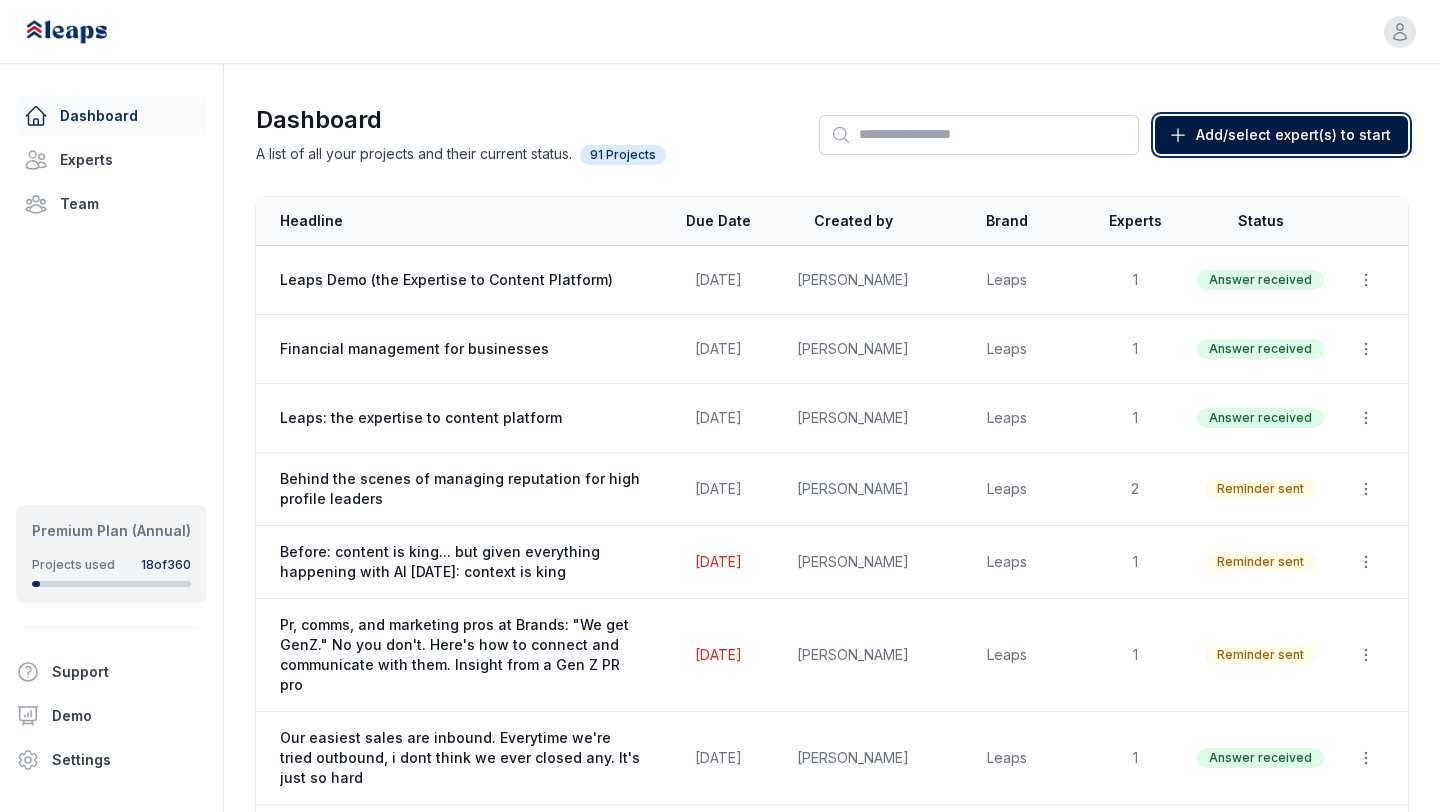 click on "Add/select expert(s) to start" at bounding box center (1293, 135) 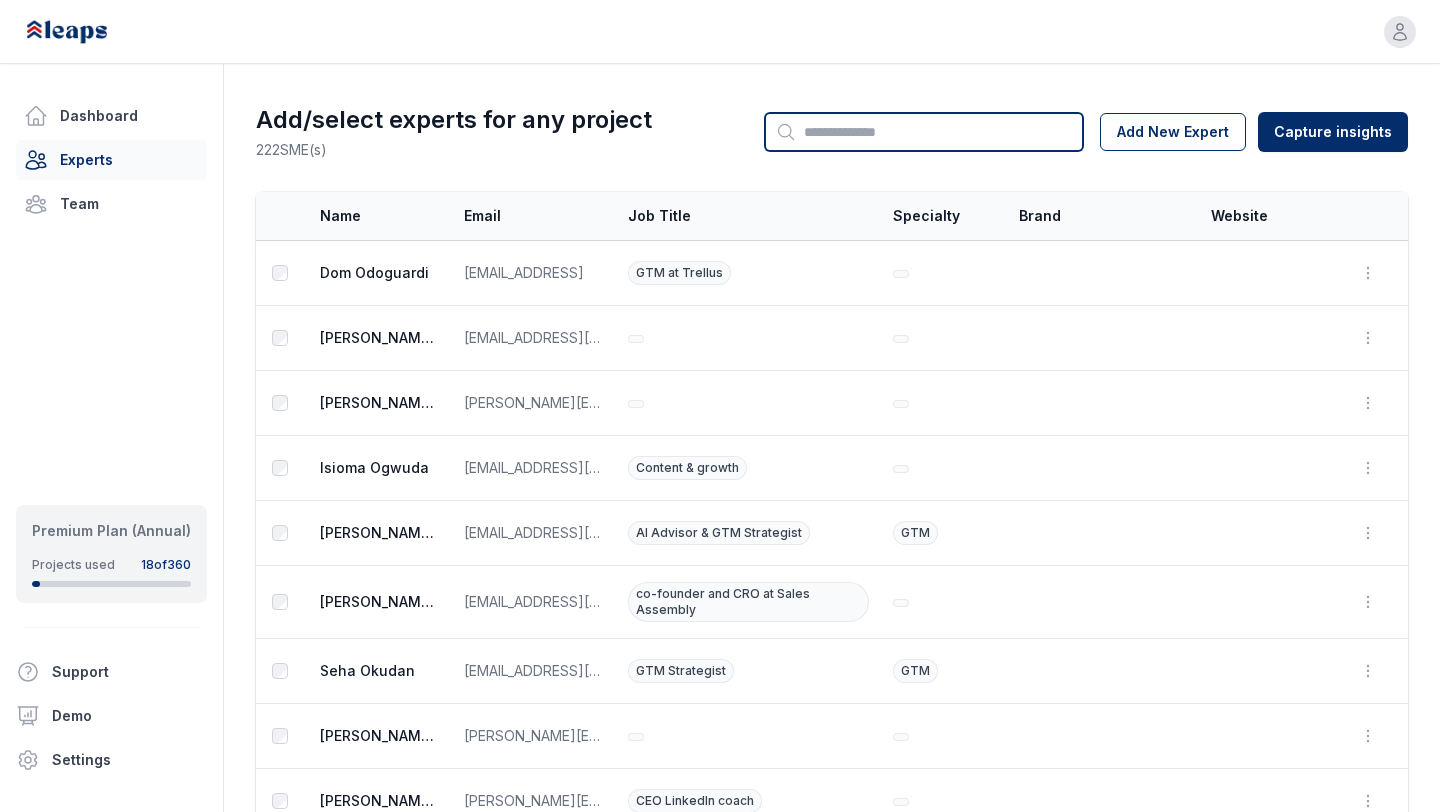 click on "Search" at bounding box center [924, 132] 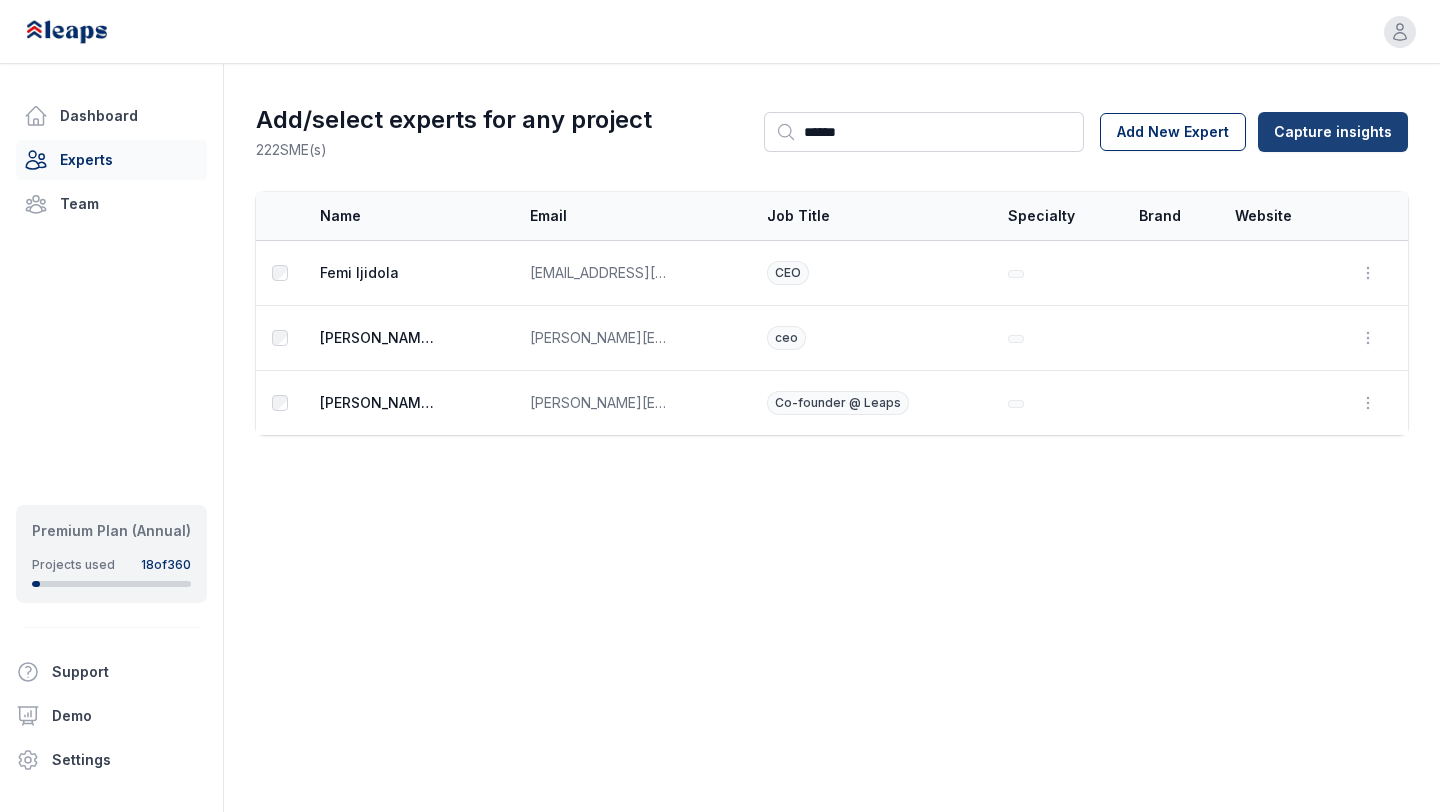 click on "Open user menu Dashboard Experts Team Premium Plan (Annual) Projects used 18  of  360 Support Demo Settings Open sidebar Open user menu Add/select experts for any project 222  SME(s) Search ****** Add New Expert Capture insights Select Name Email Job Title Specialty Brand Website Actions Femi   Ijidola victorijidola@gmail.com CEO Open options Edit Delete Victor-PCS   Ijidola victor@premiumcontentshop.com ceo Open options Edit Delete Victor   Ijidola victor@leapshq.com Co-founder @ Leaps Open options Edit Delete" at bounding box center (720, 406) 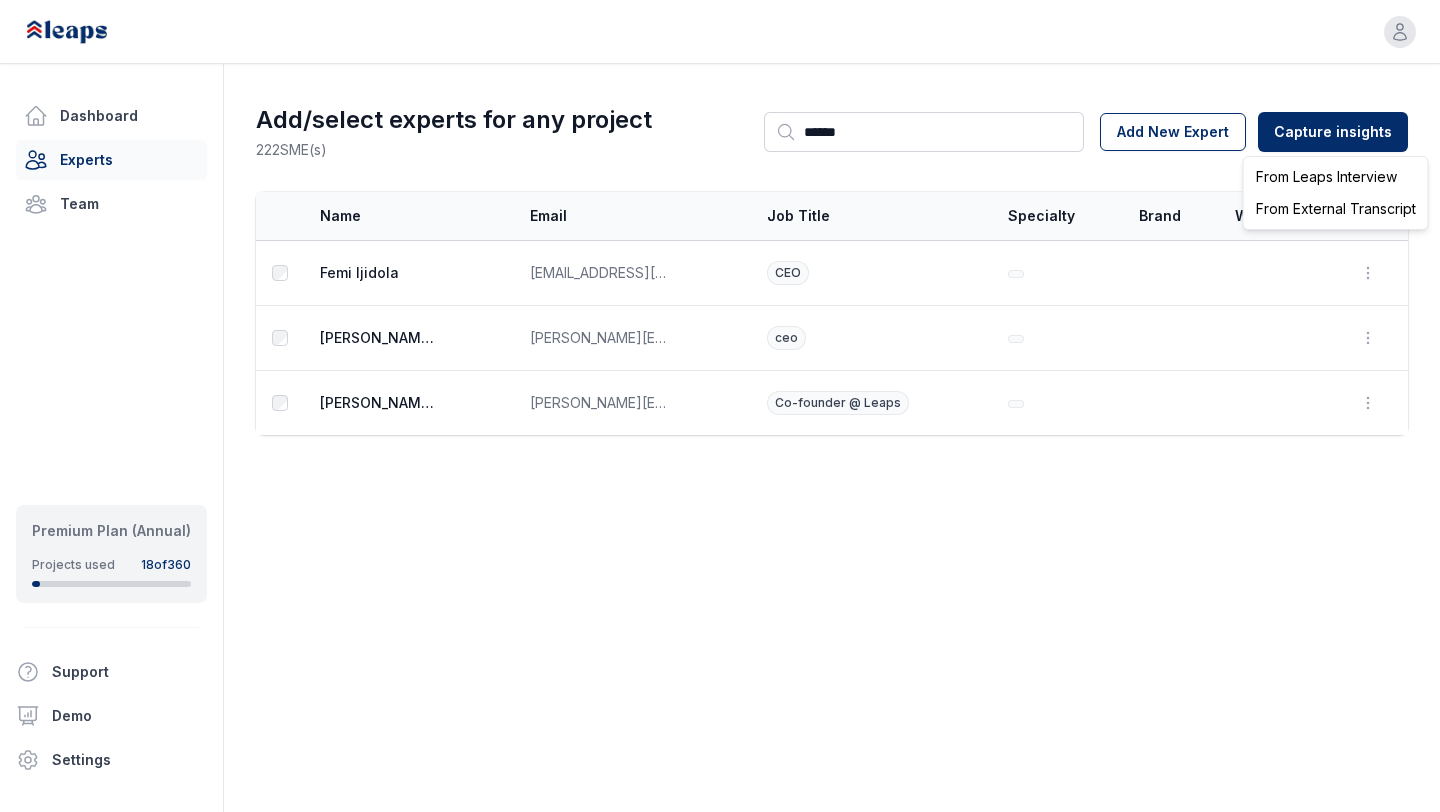 click on "Open user menu Dashboard Experts Team Premium Plan (Annual) Projects used 18  of  360 Support Demo Settings Open sidebar Open user menu Add/select experts for any project 222  SME(s) Search ****** Add New Expert Capture insights Select Name Email Job Title Specialty Brand Website Actions Femi   Ijidola victorijidola@gmail.com CEO Open options Edit Delete Victor-PCS   Ijidola victor@premiumcontentshop.com ceo Open options Edit Delete Victor   Ijidola victor@leapshq.com Co-founder @ Leaps Open options Edit Delete   From Leaps Interview From External Transcript" at bounding box center [720, 406] 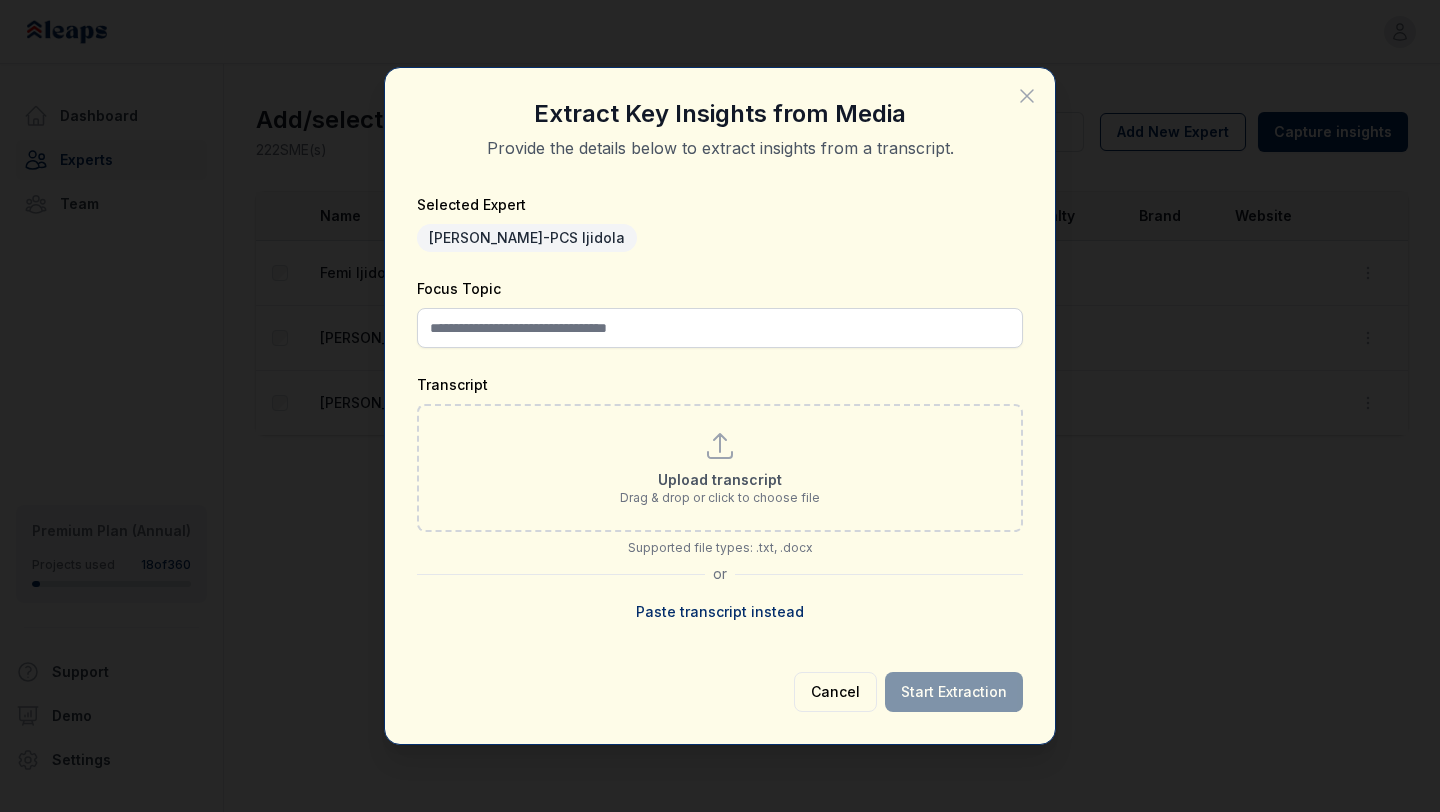 click on "Cancel" at bounding box center [835, 692] 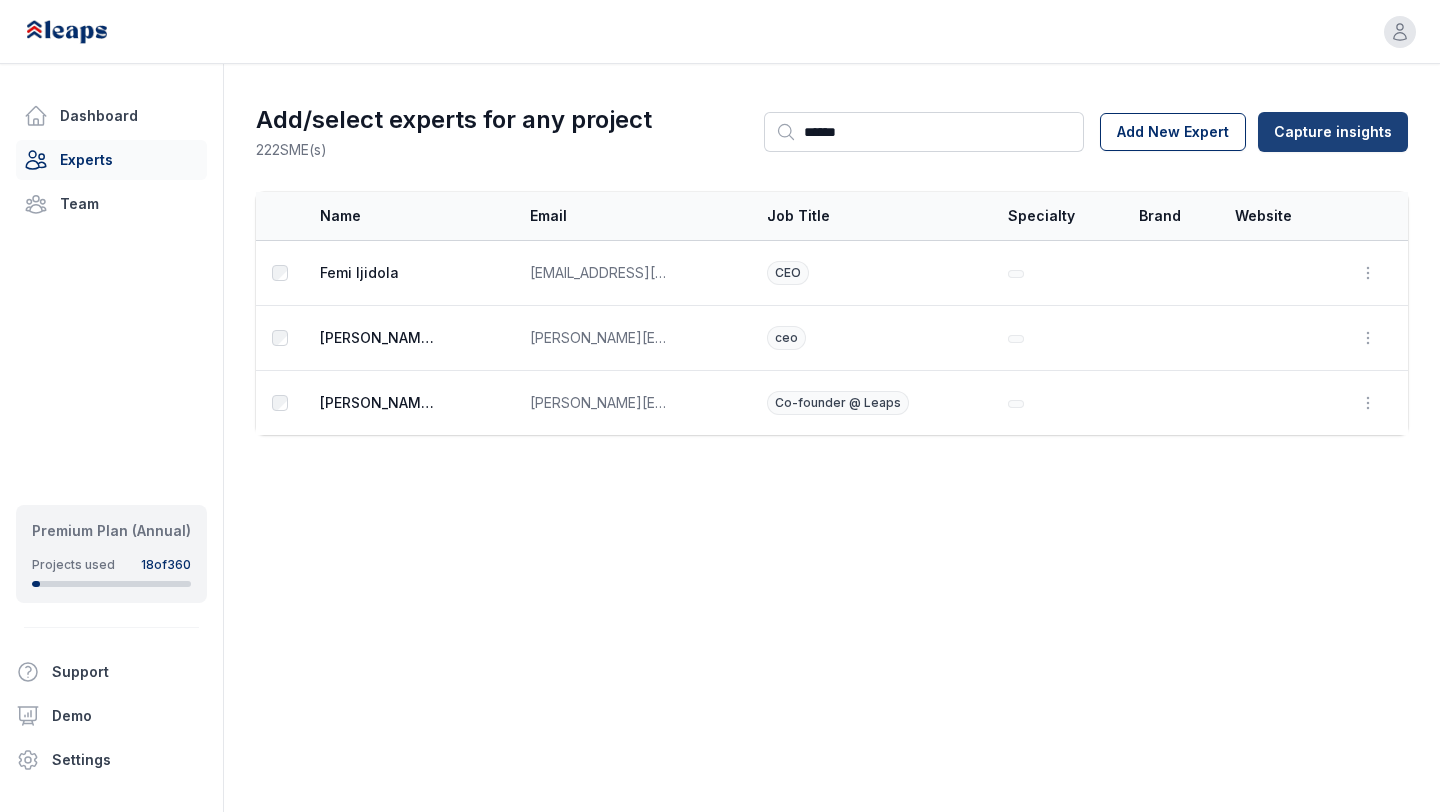 click on "Open user menu Dashboard Experts Team Premium Plan (Annual) Projects used 18  of  360 Support Demo Settings Open sidebar Open user menu Add/select experts for any project 222  SME(s) Search ****** Add New Expert Capture insights Select Name Email Job Title Specialty Brand Website Actions Femi   Ijidola victorijidola@gmail.com CEO Open options Edit Delete Victor-PCS   Ijidola victor@premiumcontentshop.com ceo Open options Edit Delete Victor   Ijidola victor@leapshq.com Co-founder @ Leaps Open options Edit Delete" at bounding box center (720, 406) 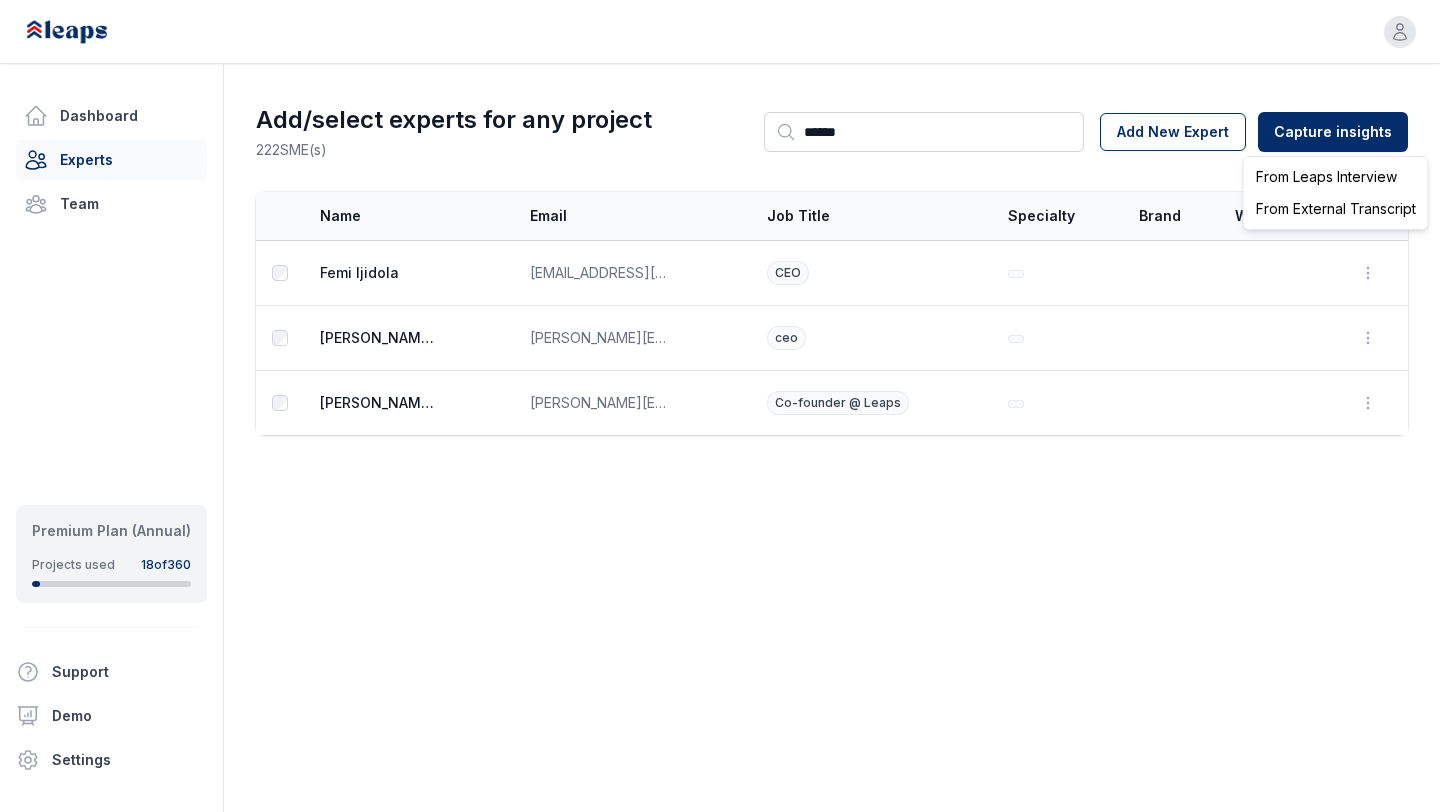 click on "From Leaps Interview" at bounding box center (1336, 177) 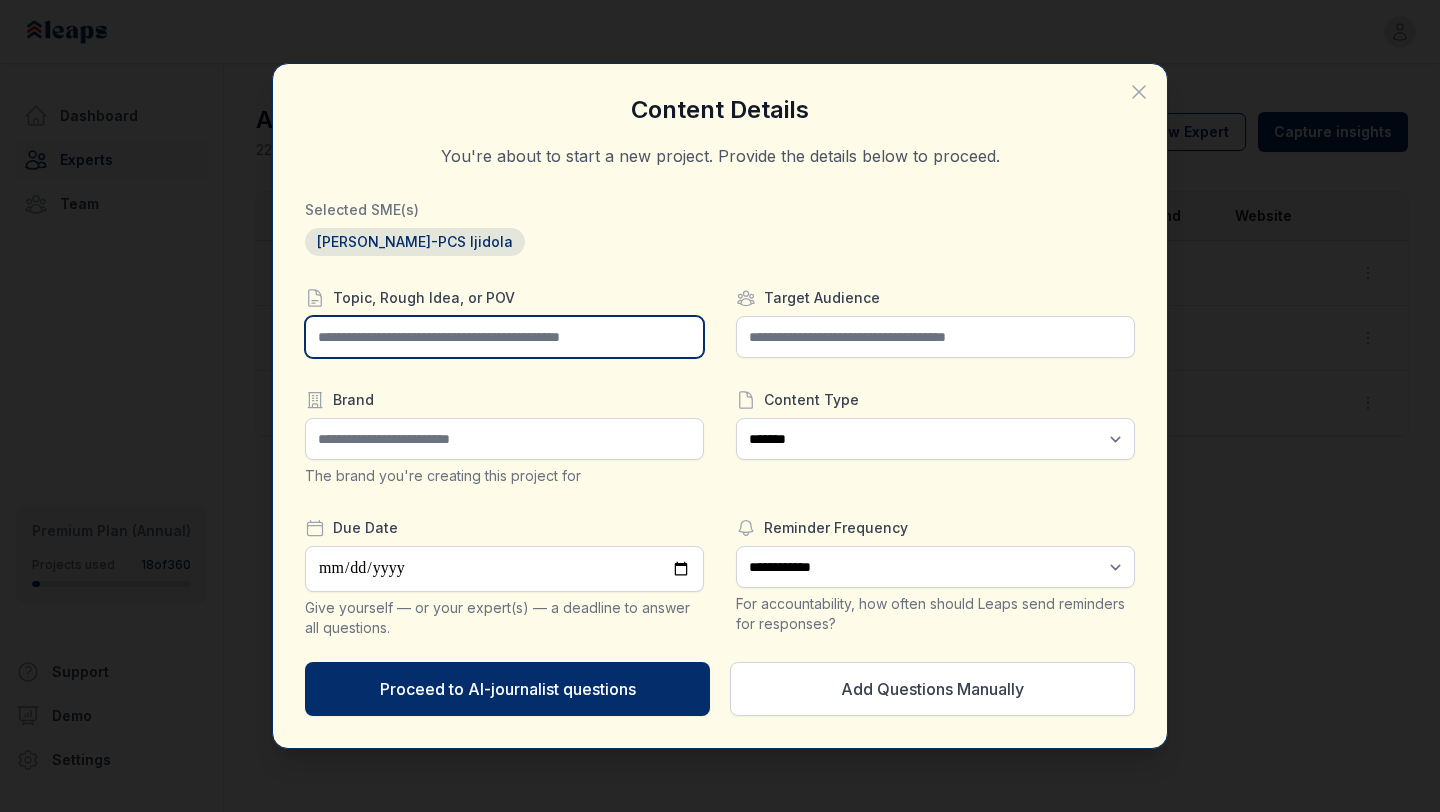 click at bounding box center [504, 337] 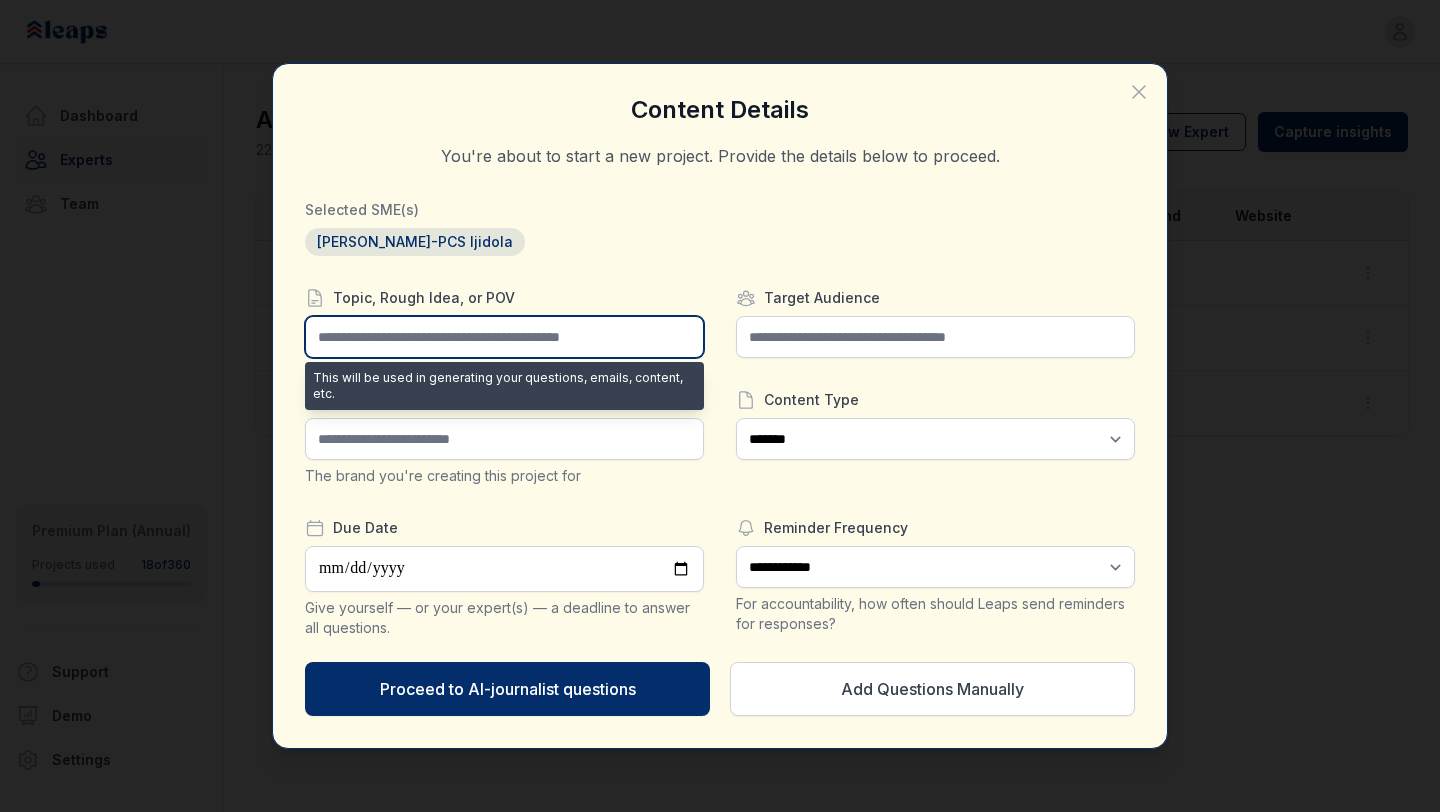 paste on "**********" 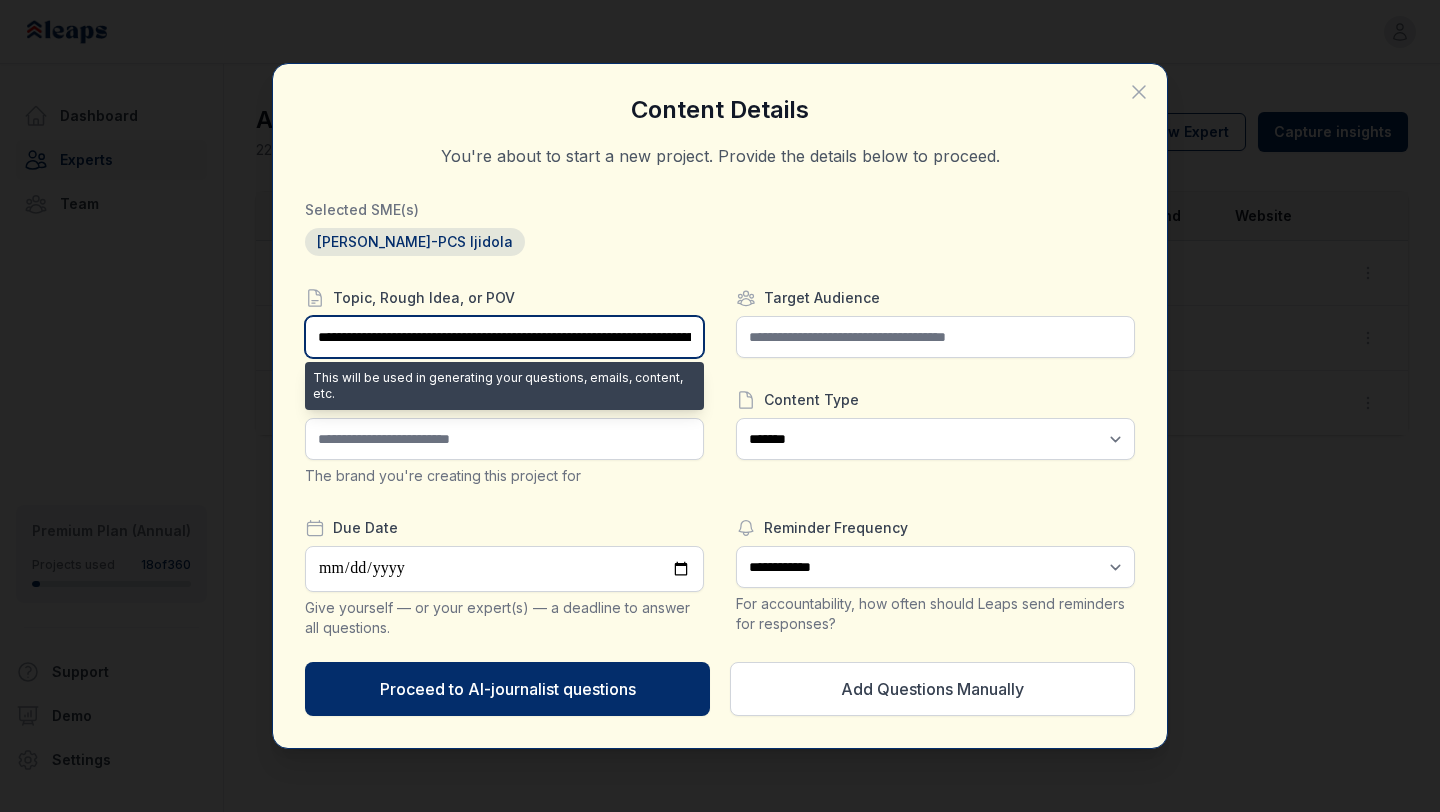 scroll, scrollTop: 0, scrollLeft: 146, axis: horizontal 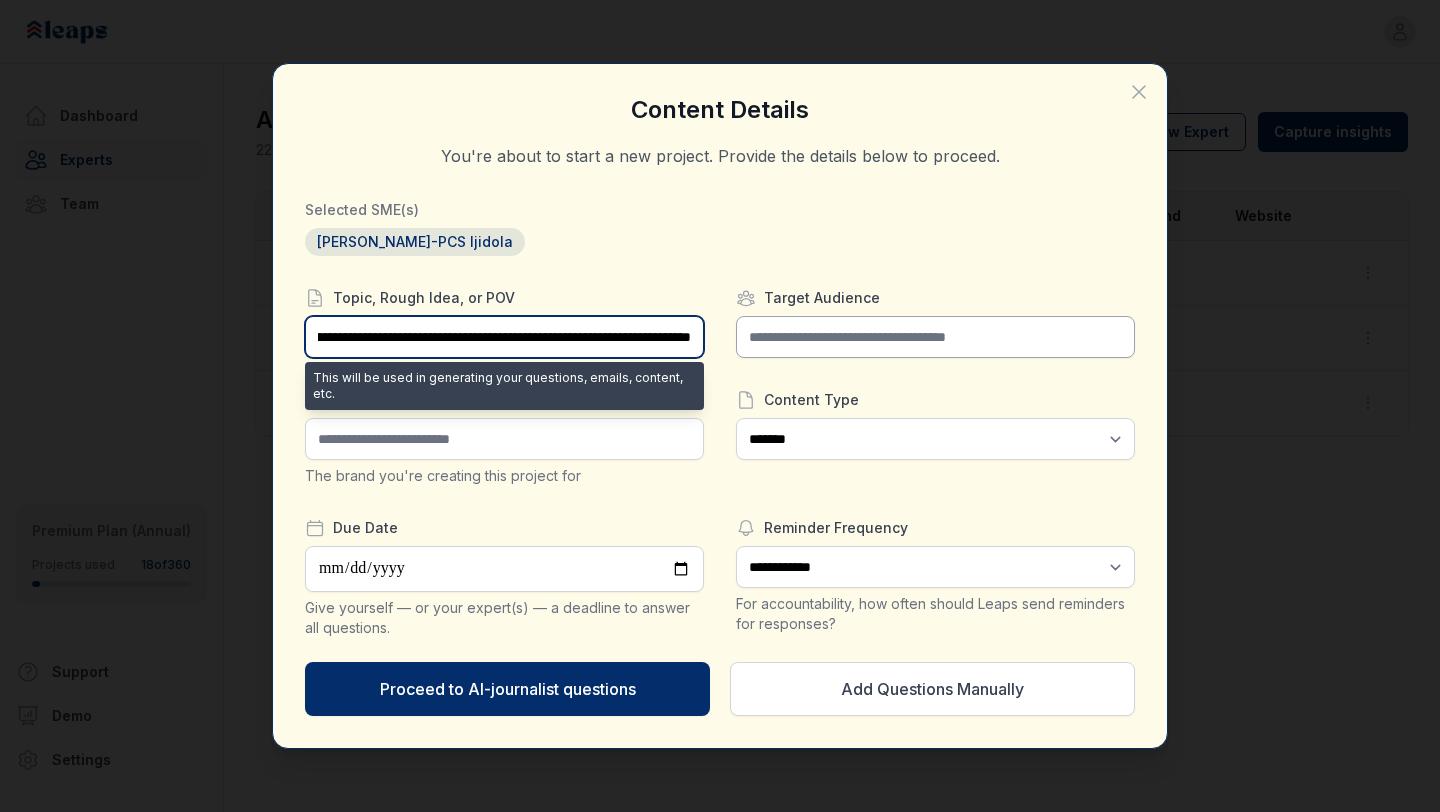 type on "**********" 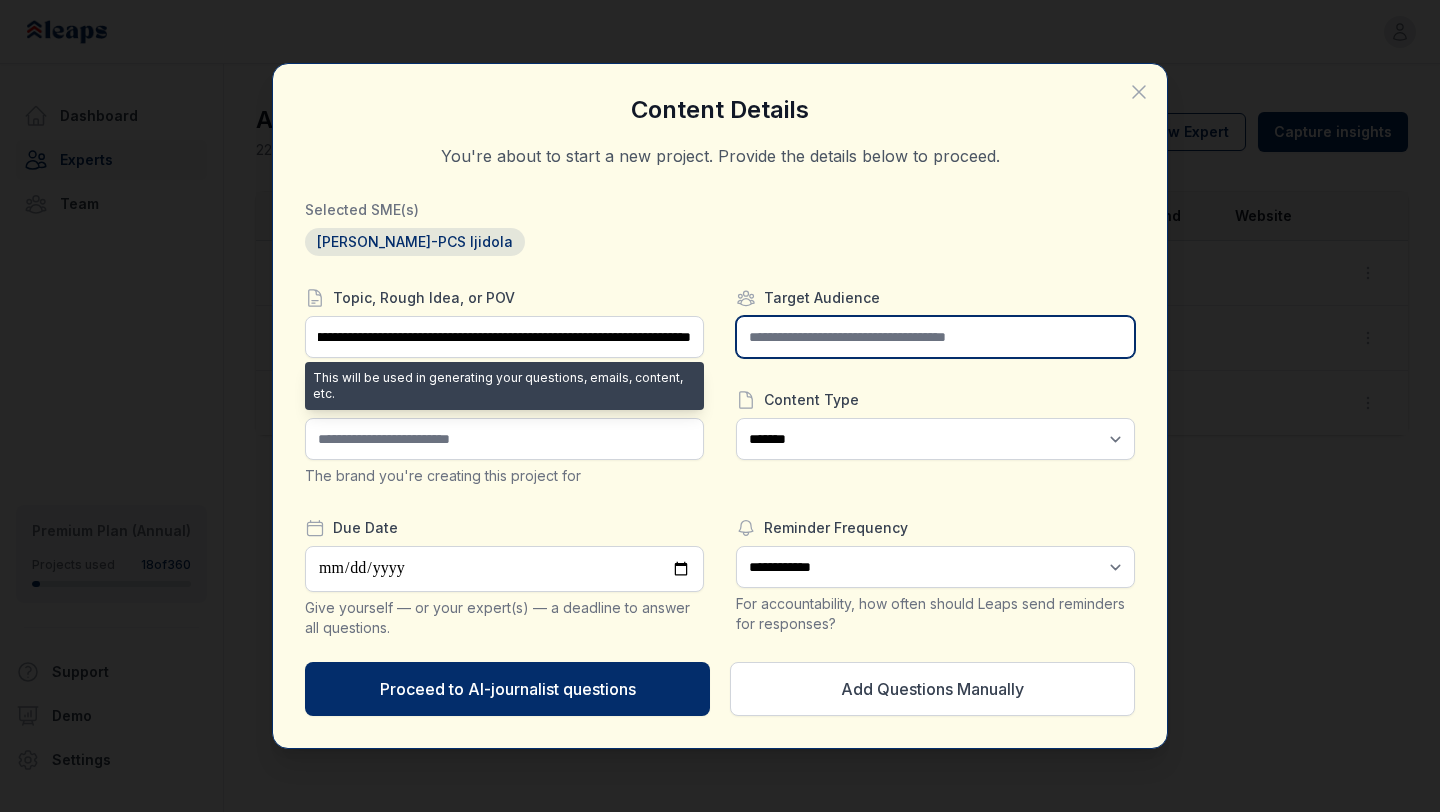click at bounding box center [935, 337] 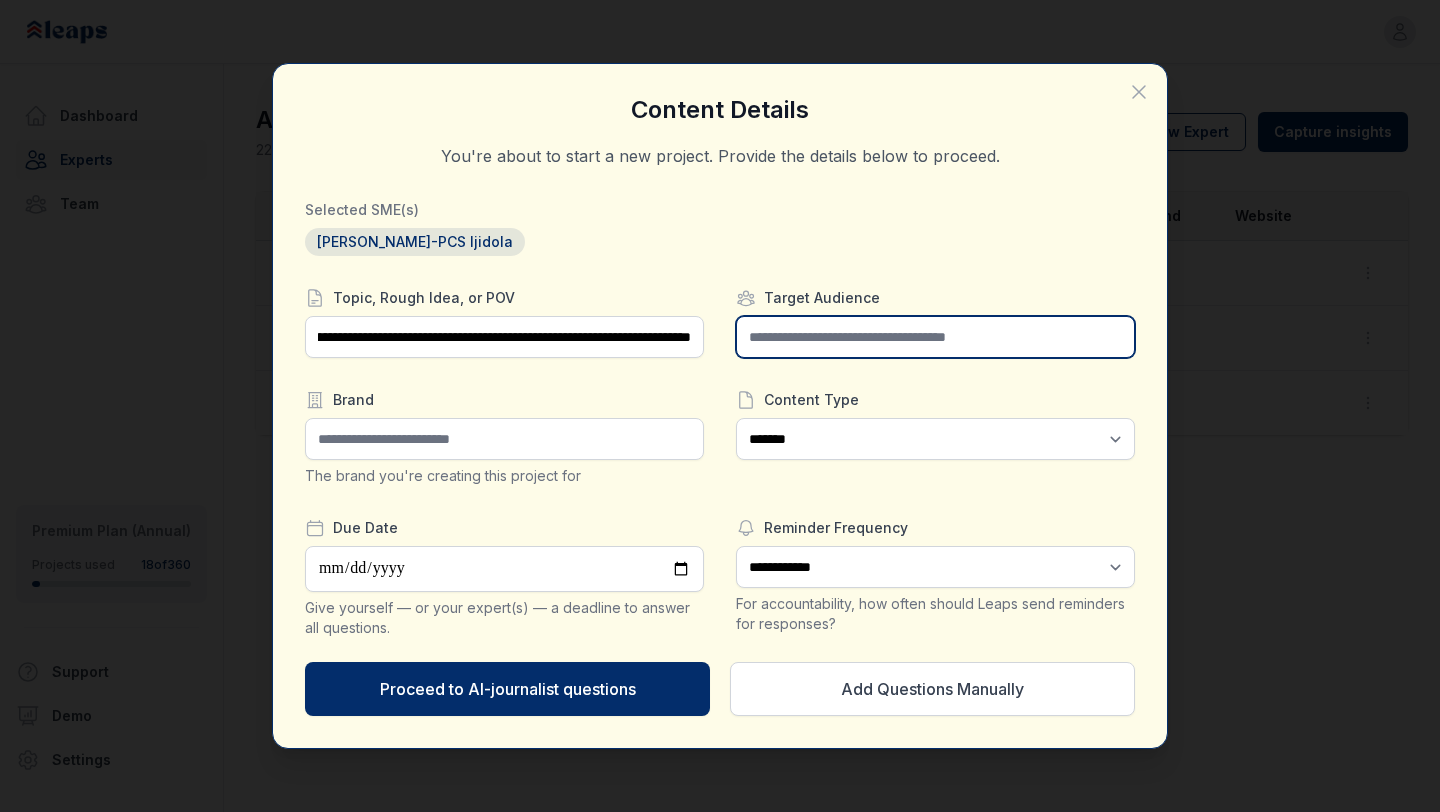 scroll, scrollTop: 0, scrollLeft: 0, axis: both 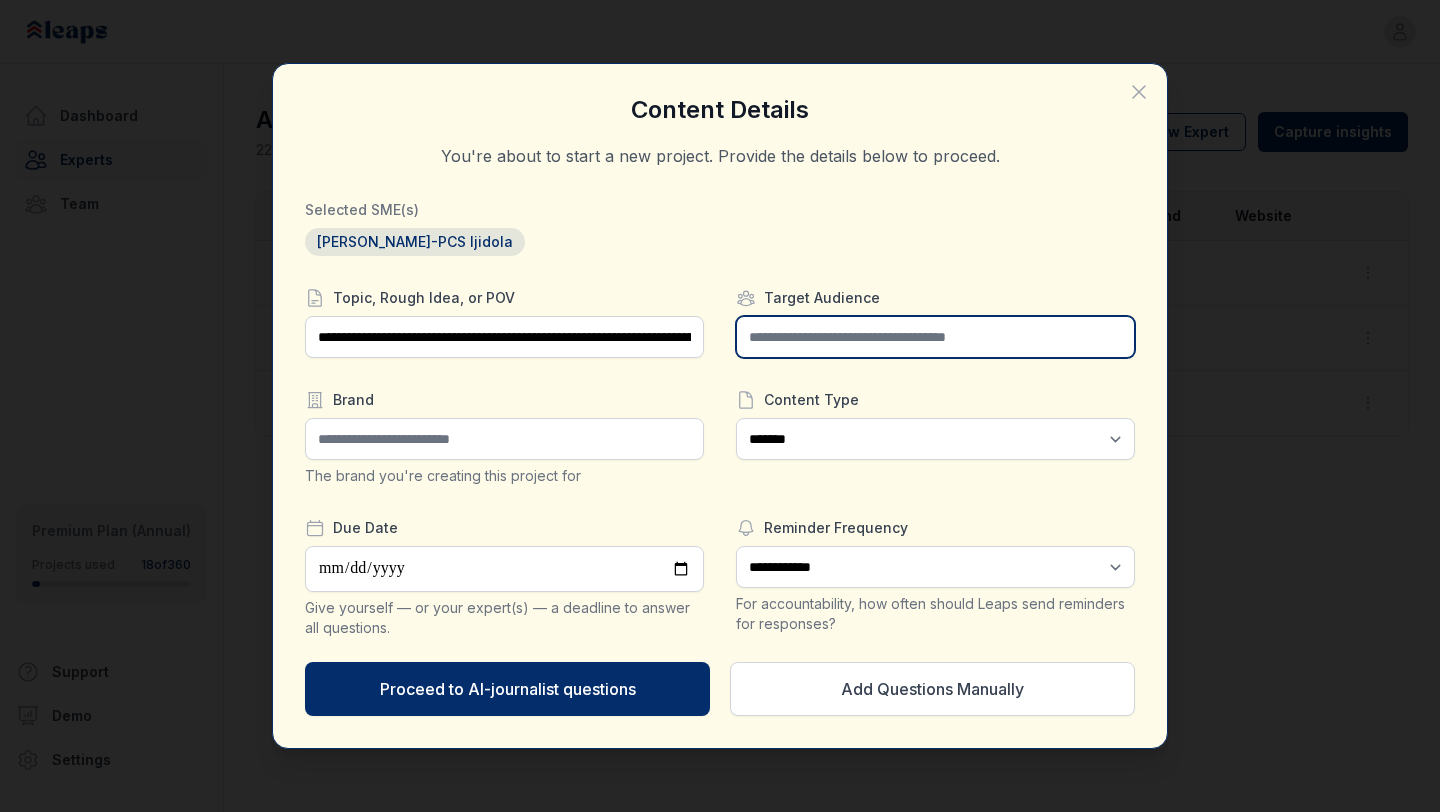 type on "*" 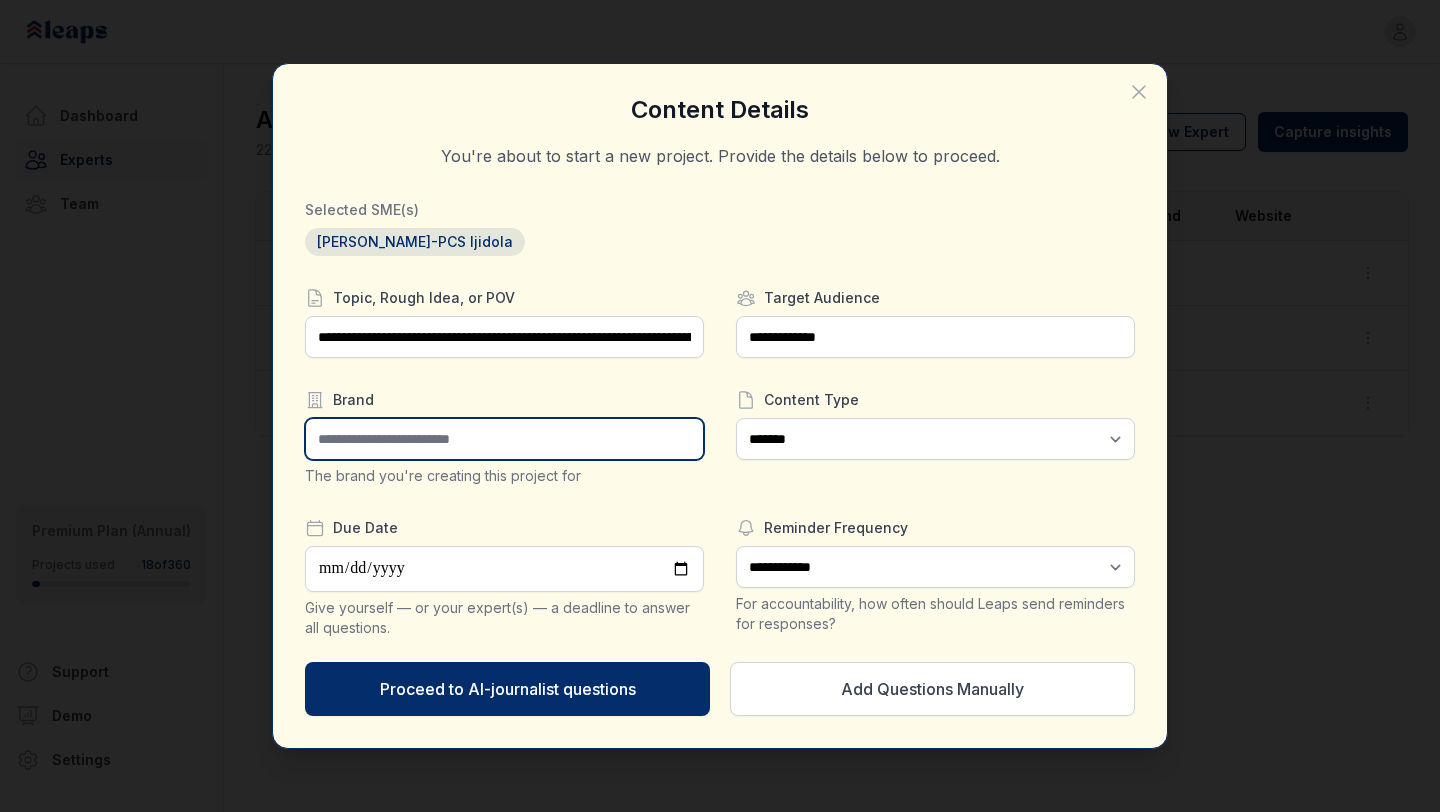 click at bounding box center (504, 439) 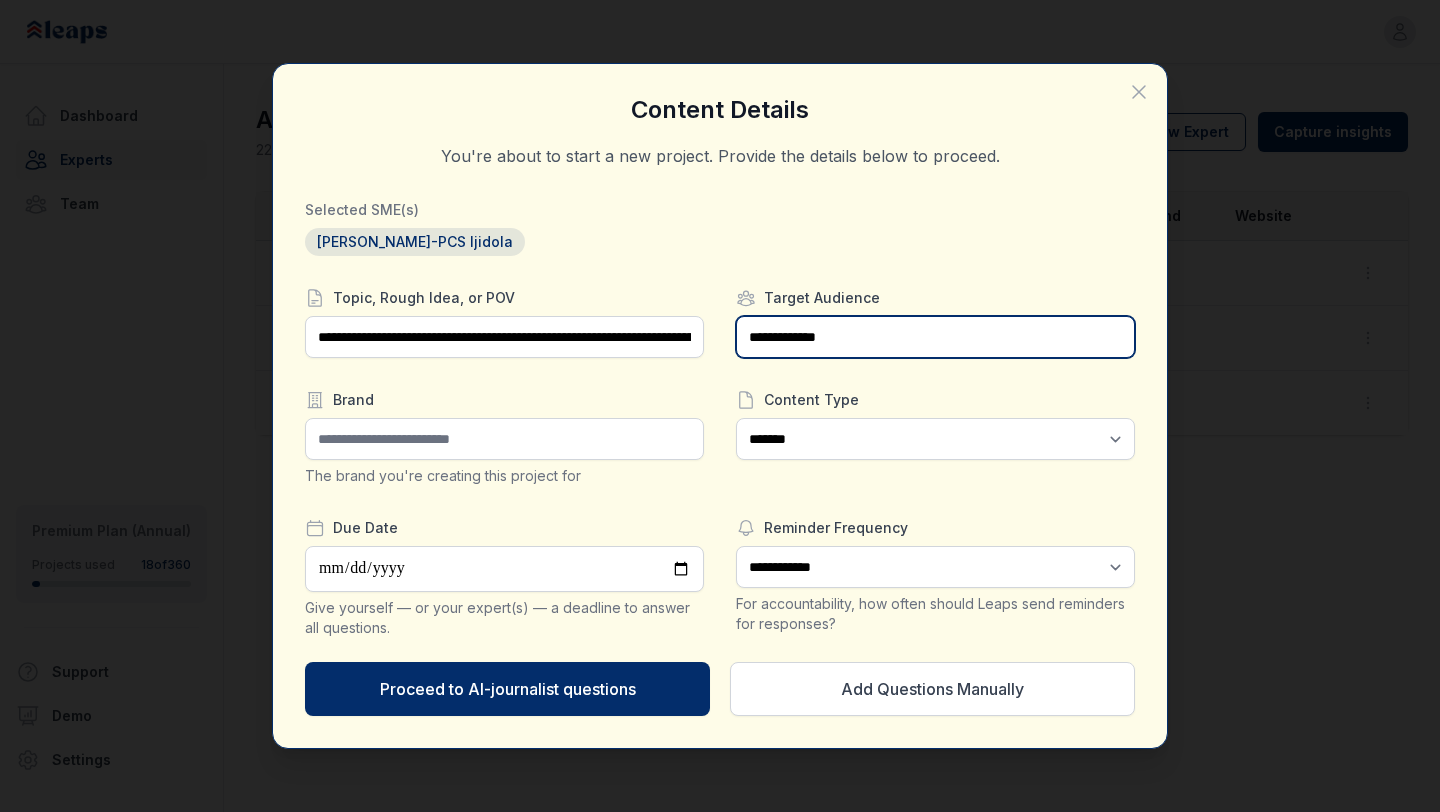 click on "**********" at bounding box center [935, 463] 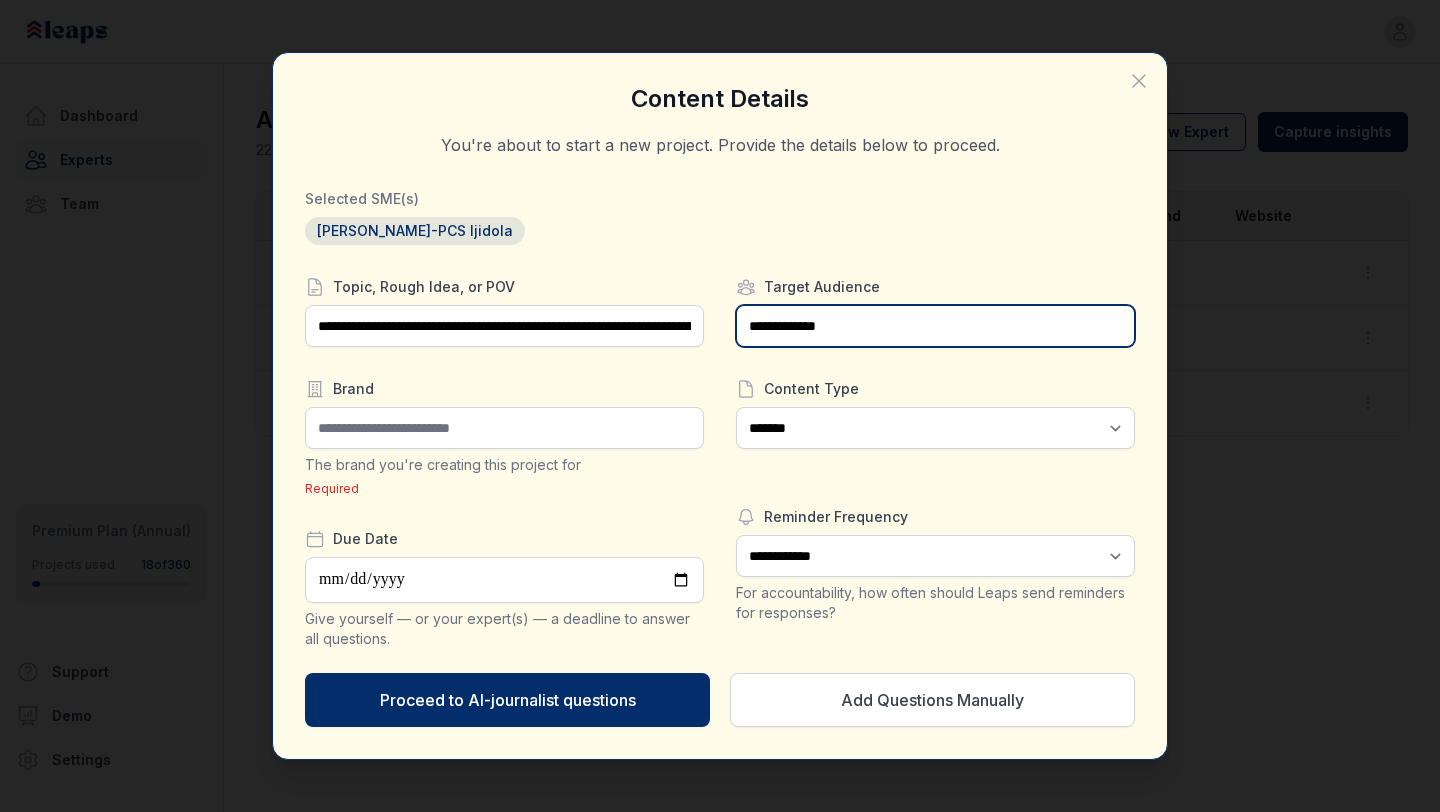 type on "**********" 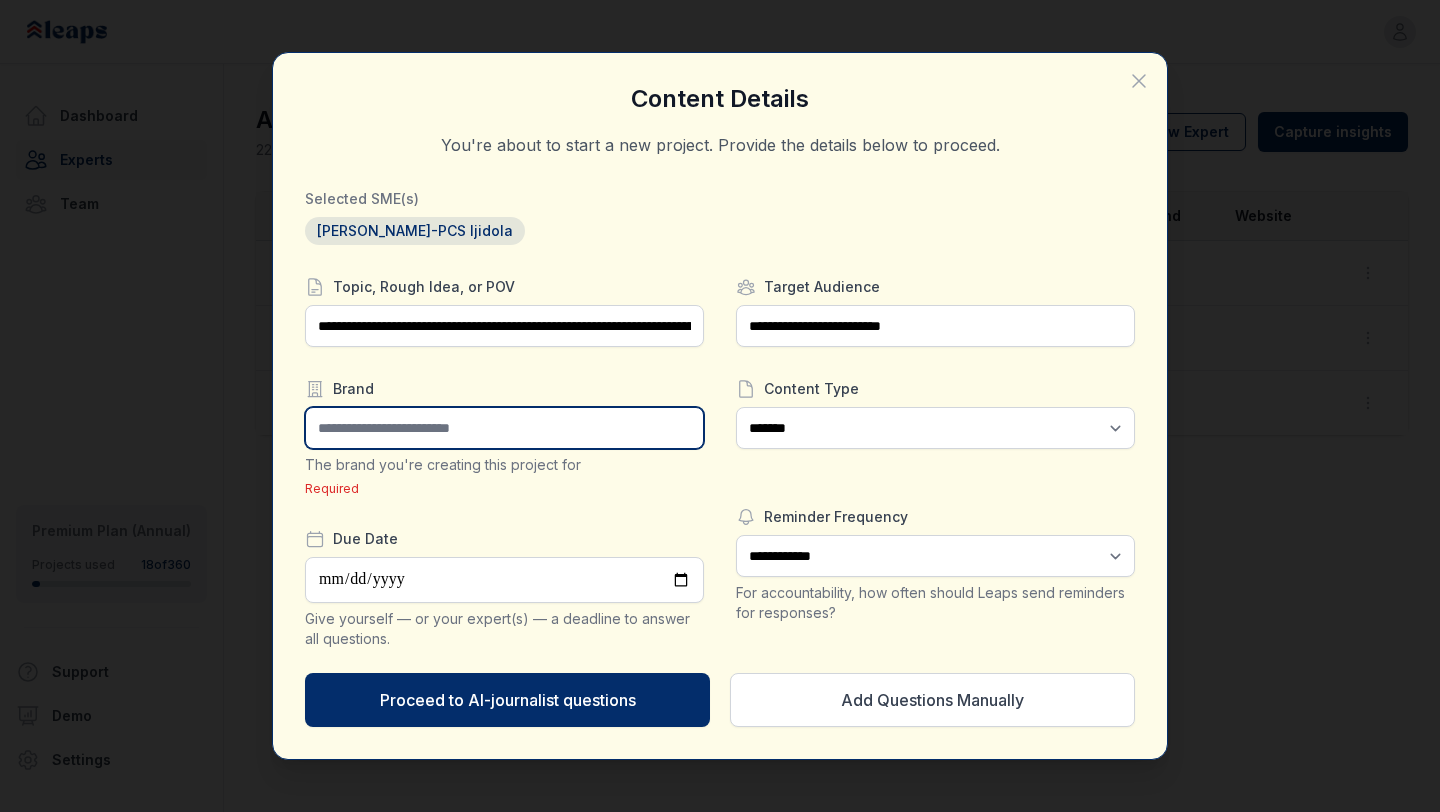 click at bounding box center (504, 428) 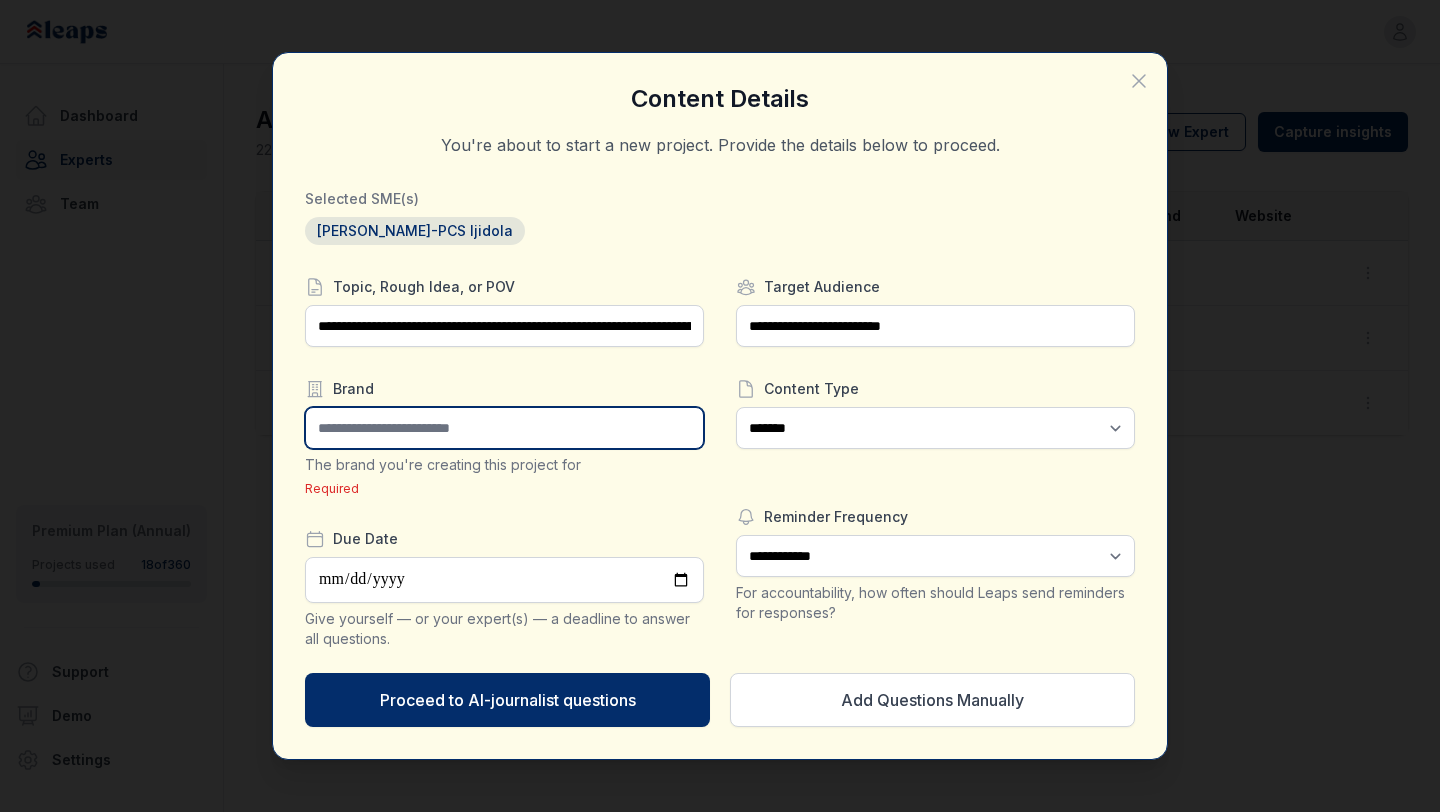 type on "*****" 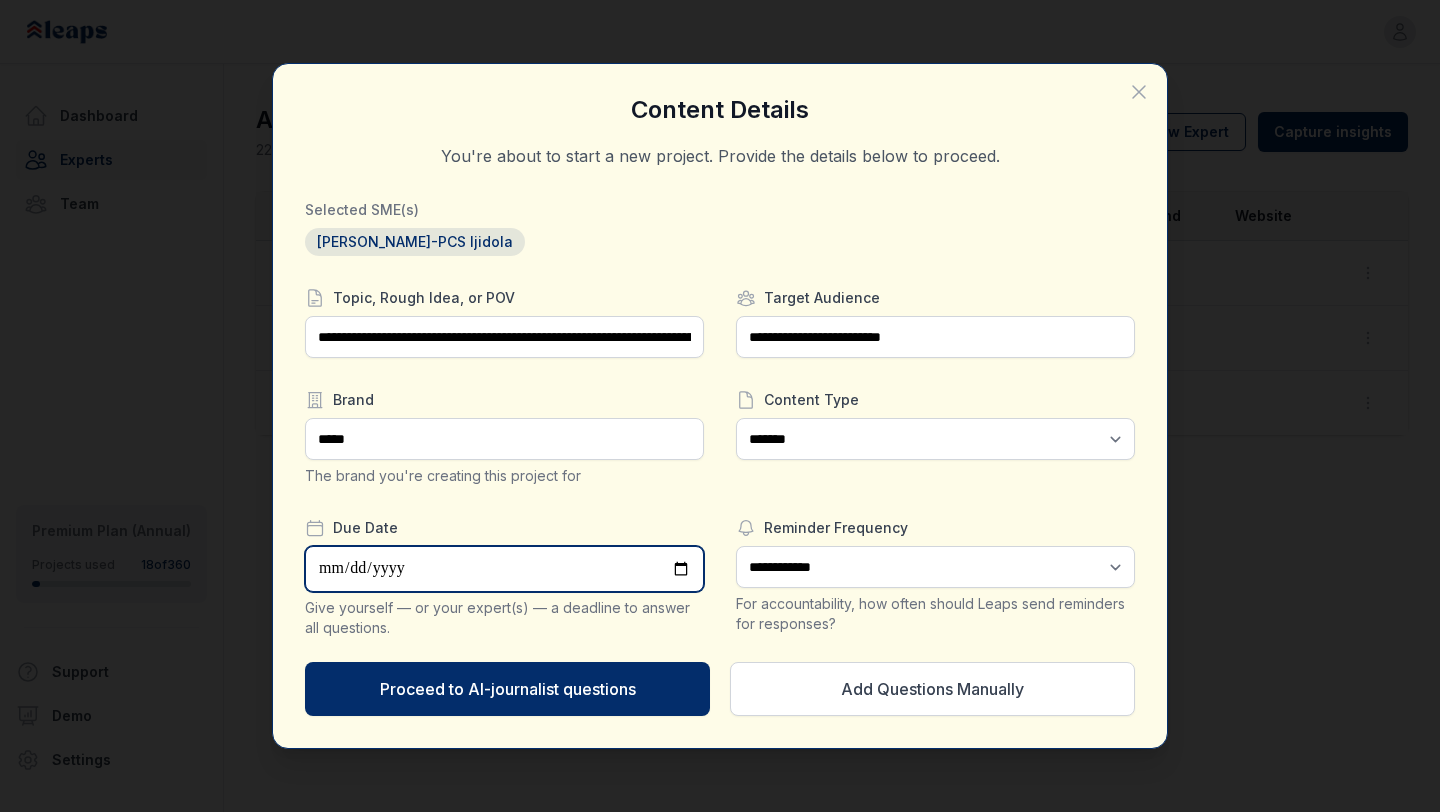 click at bounding box center (504, 569) 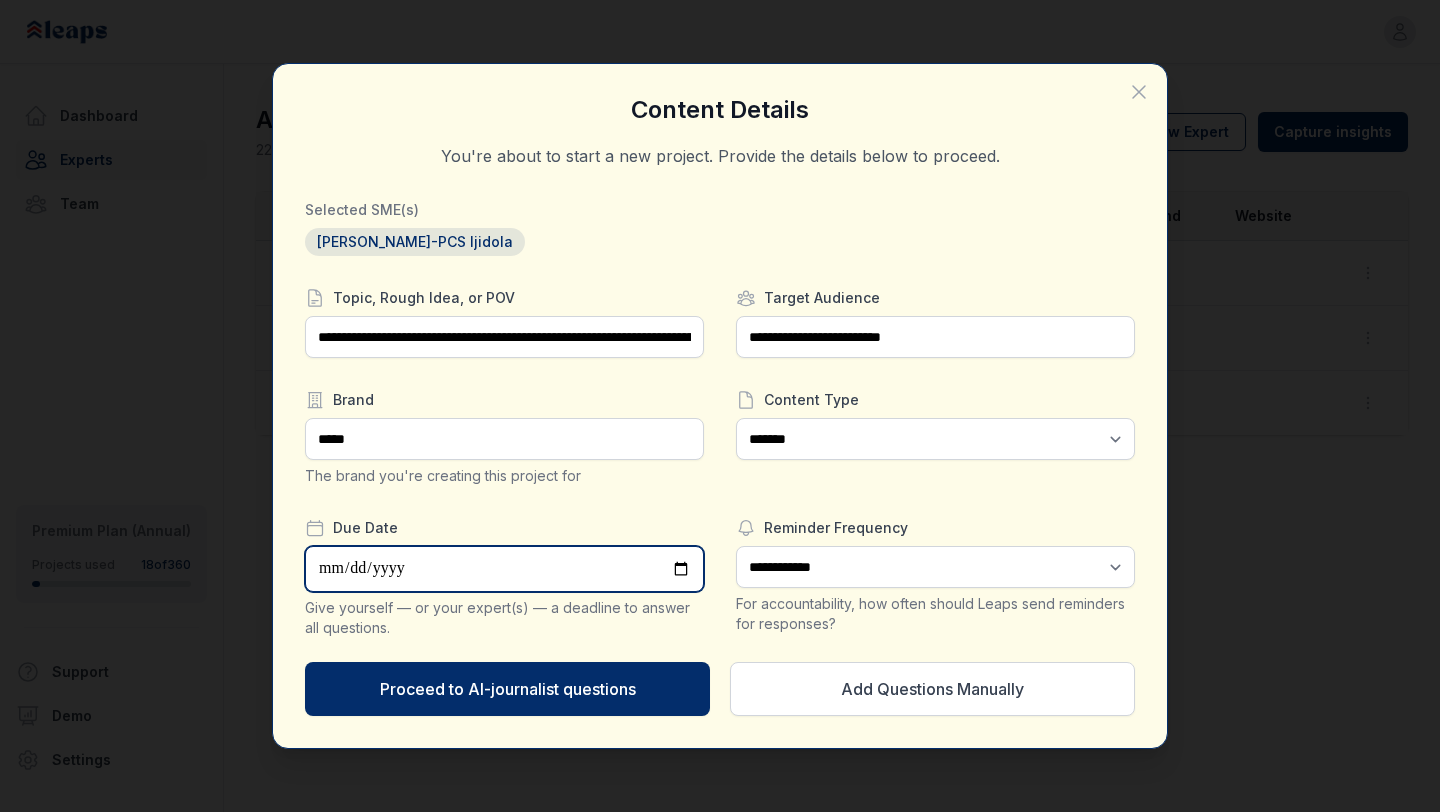 type on "**********" 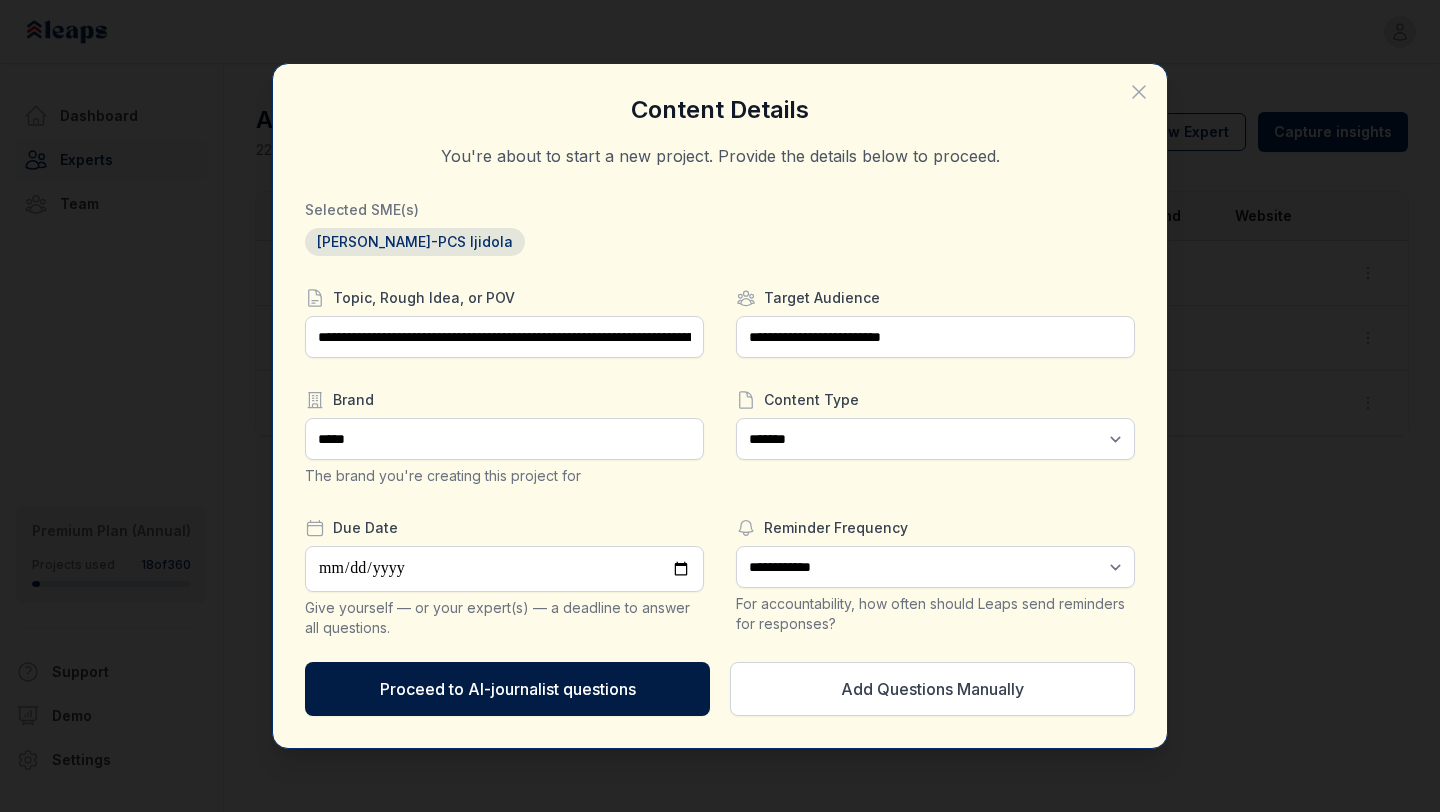 click on "Proceed to AI-journalist questions" at bounding box center [507, 689] 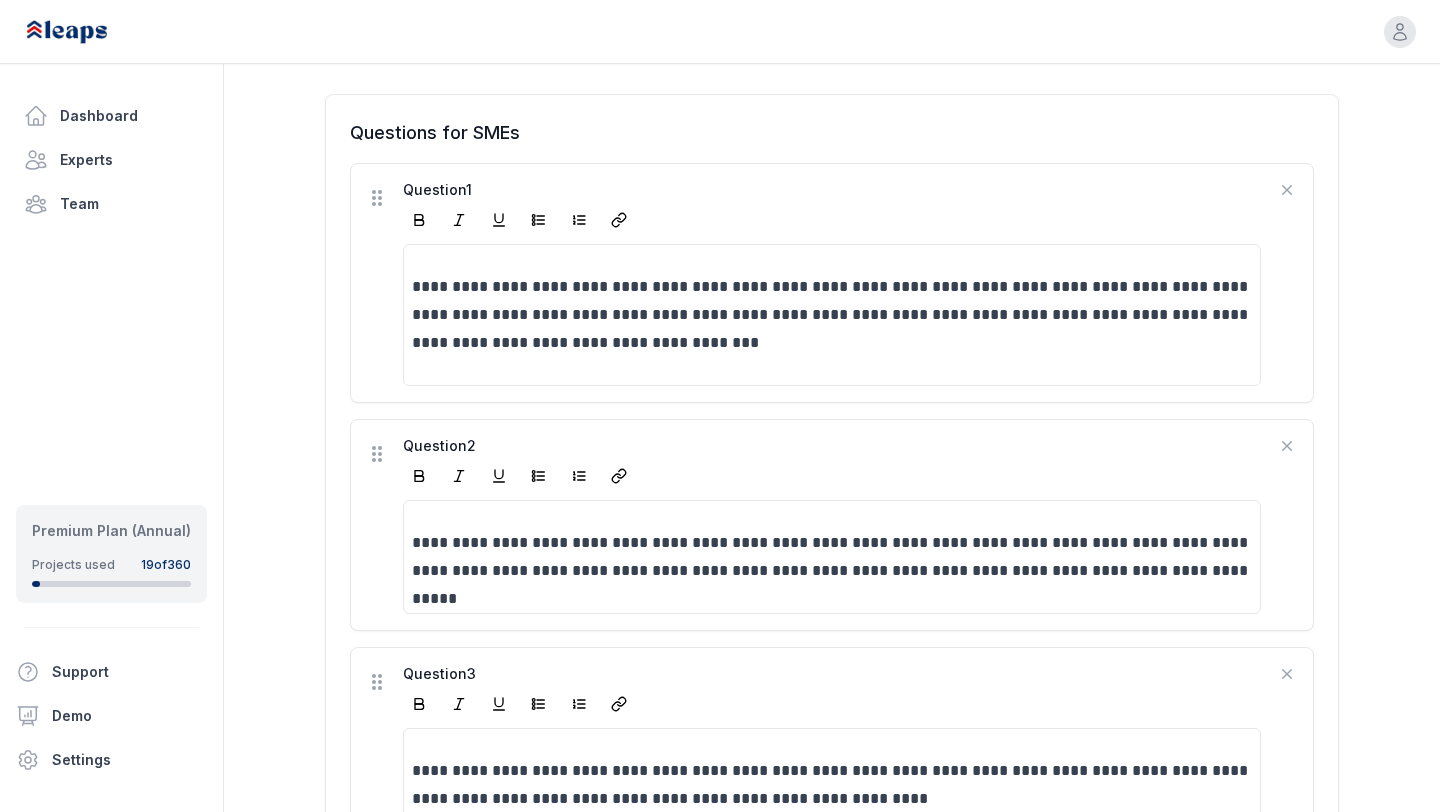 scroll, scrollTop: 527, scrollLeft: 0, axis: vertical 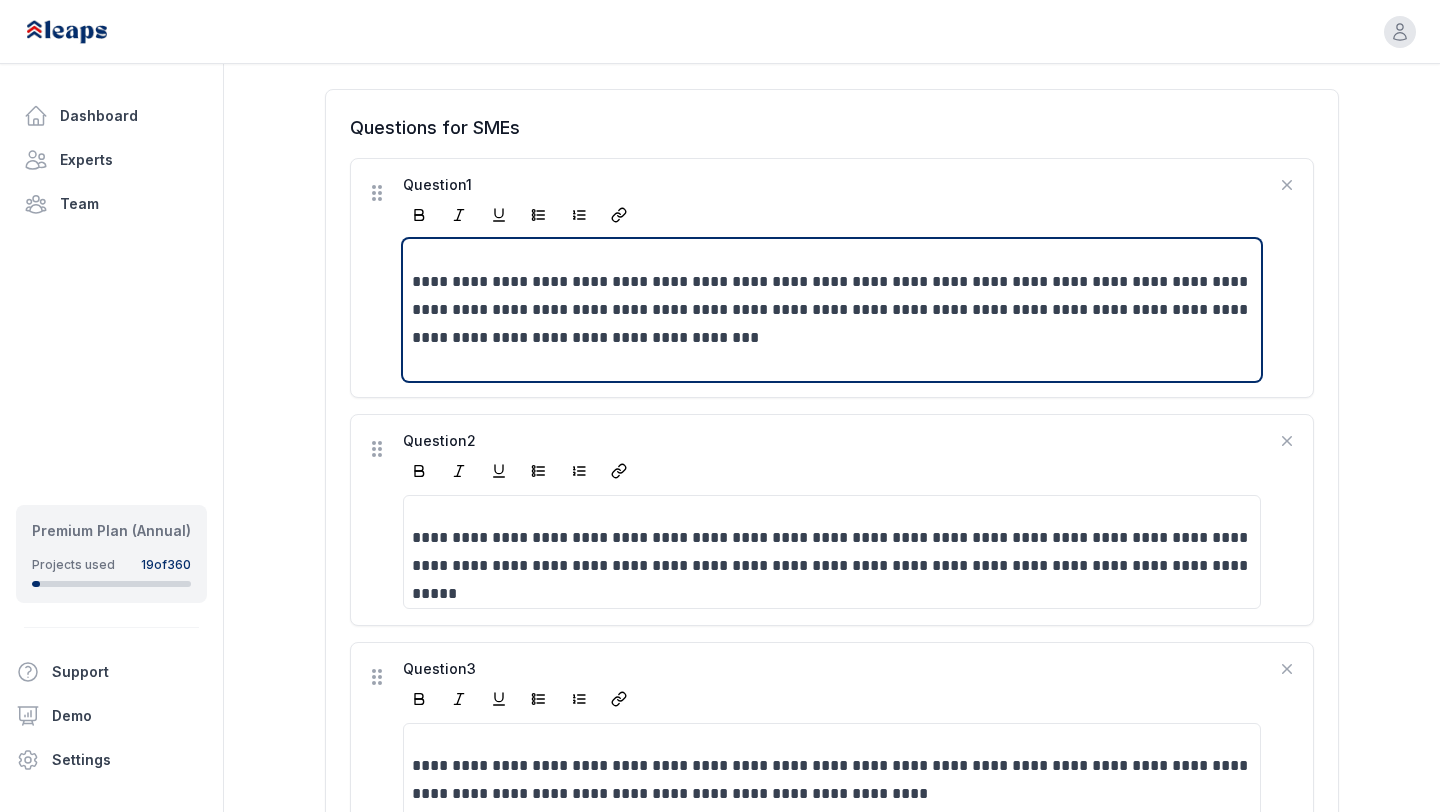 click on "**********" at bounding box center (832, 310) 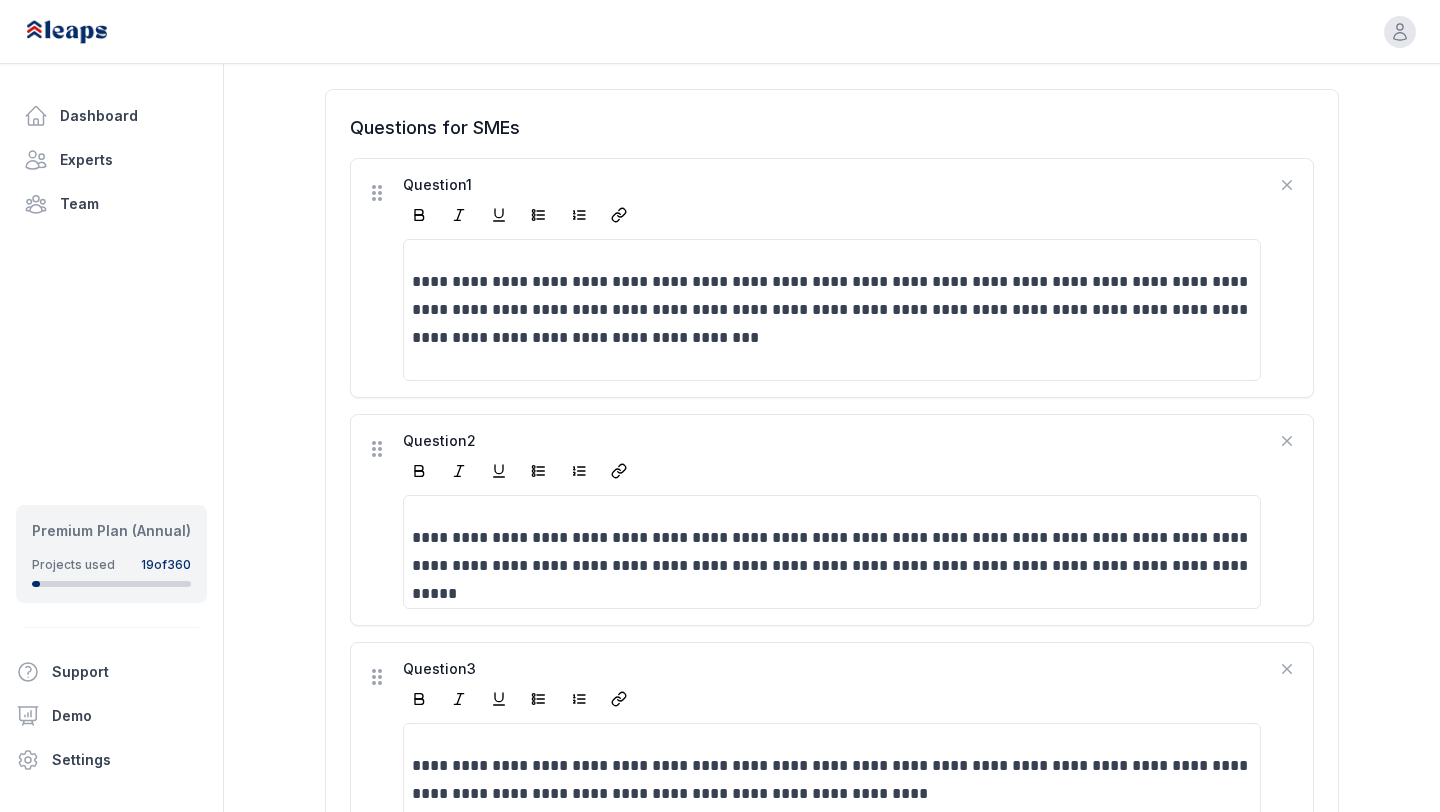 click on "**********" at bounding box center (832, 278) 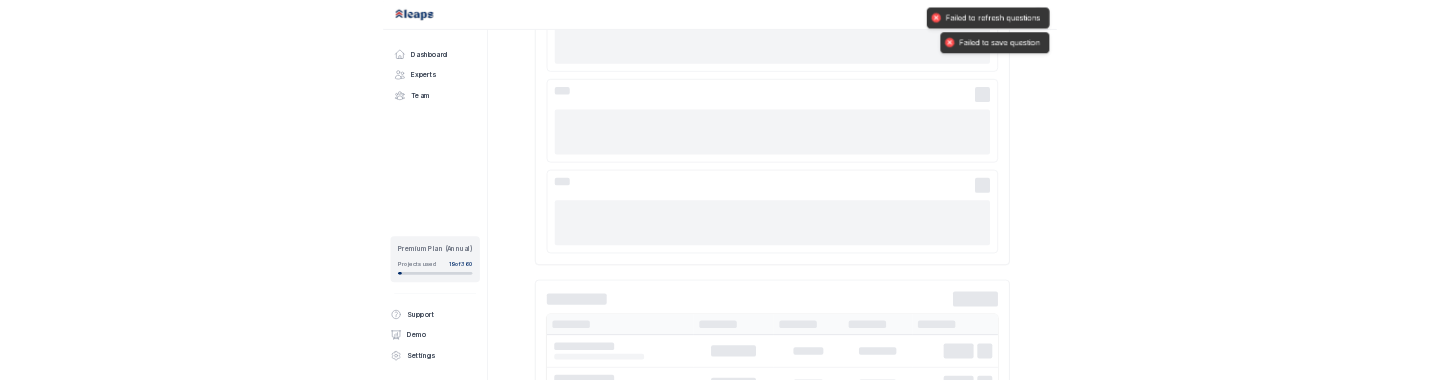 scroll, scrollTop: 685, scrollLeft: 0, axis: vertical 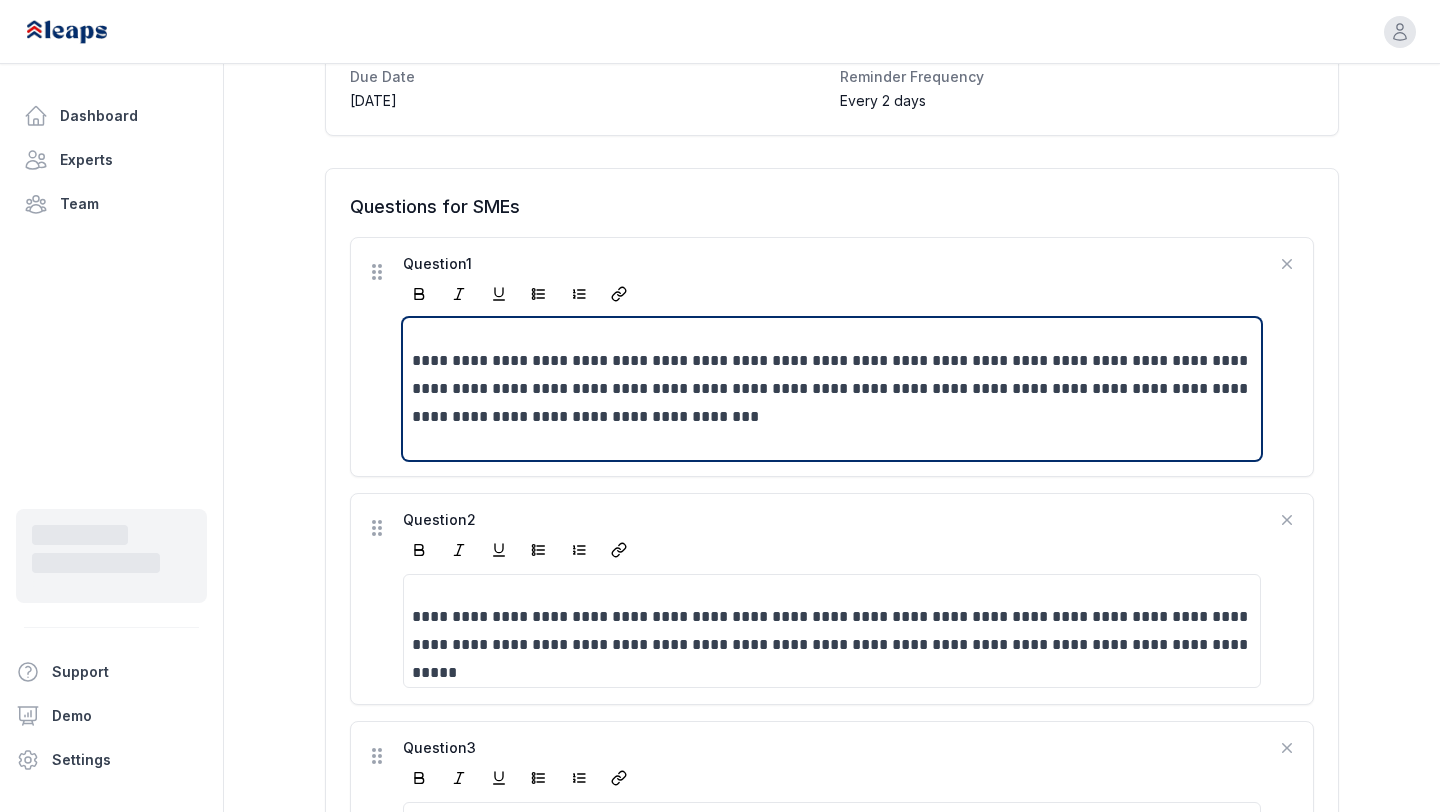 click on "**********" at bounding box center (832, 389) 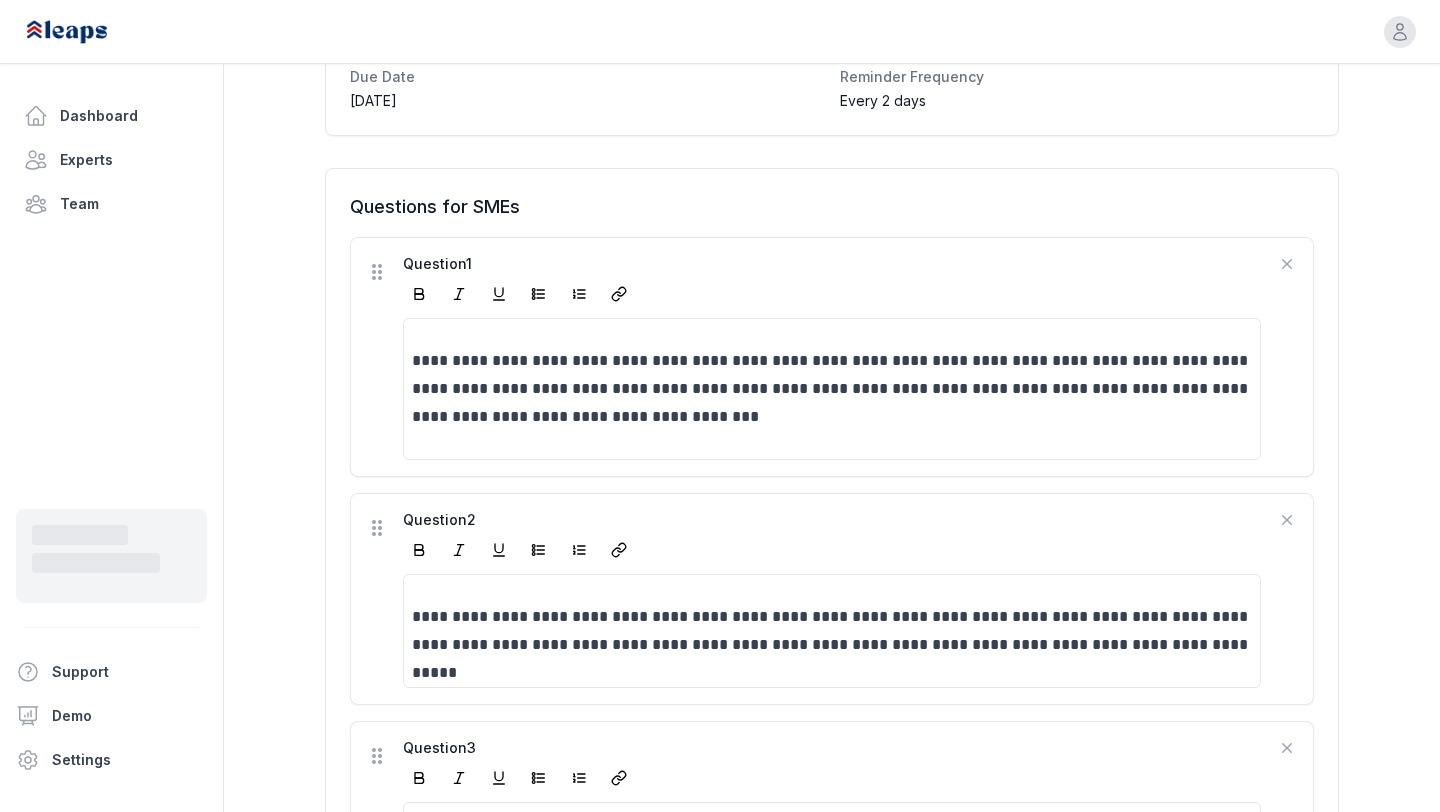 click at bounding box center [832, 294] 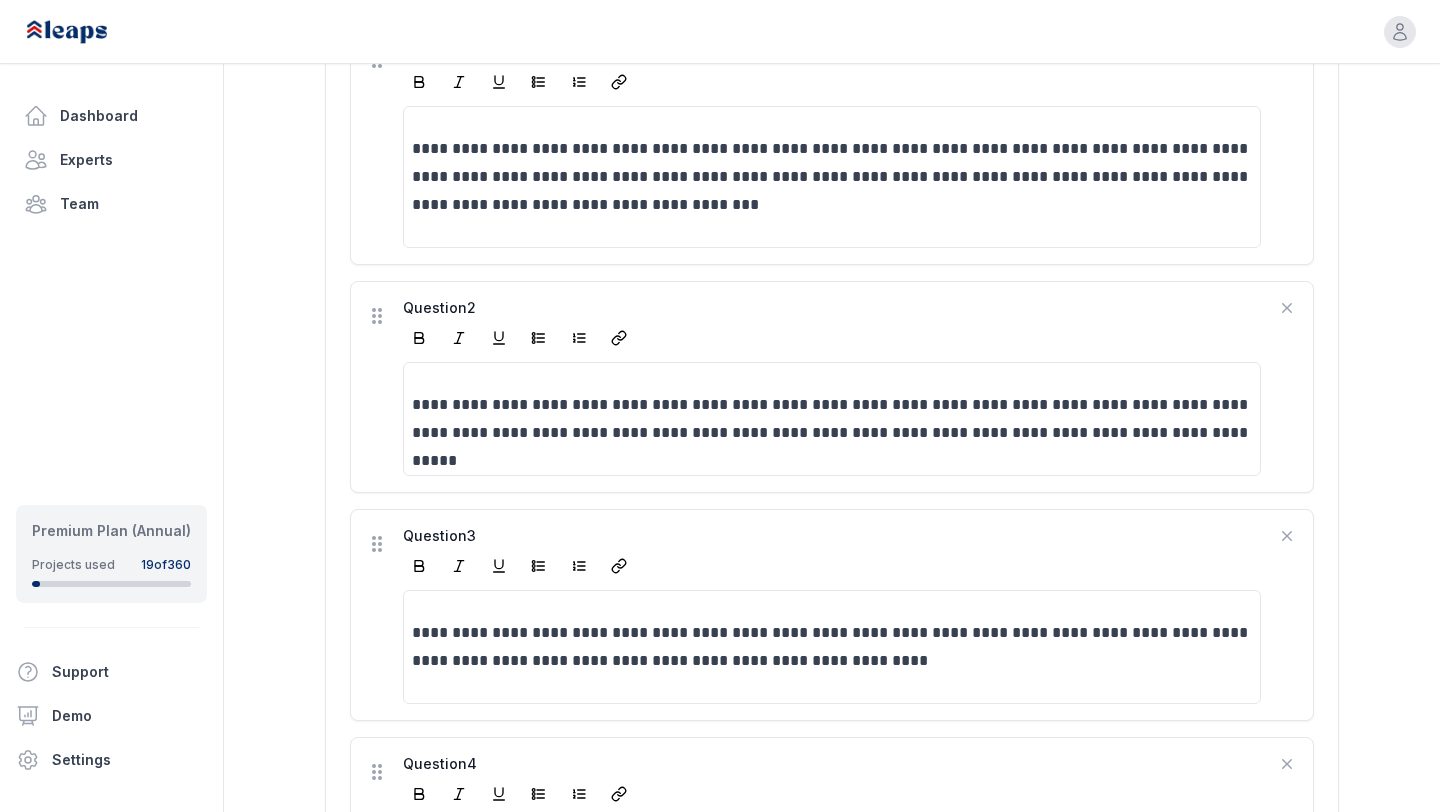 scroll, scrollTop: 655, scrollLeft: 0, axis: vertical 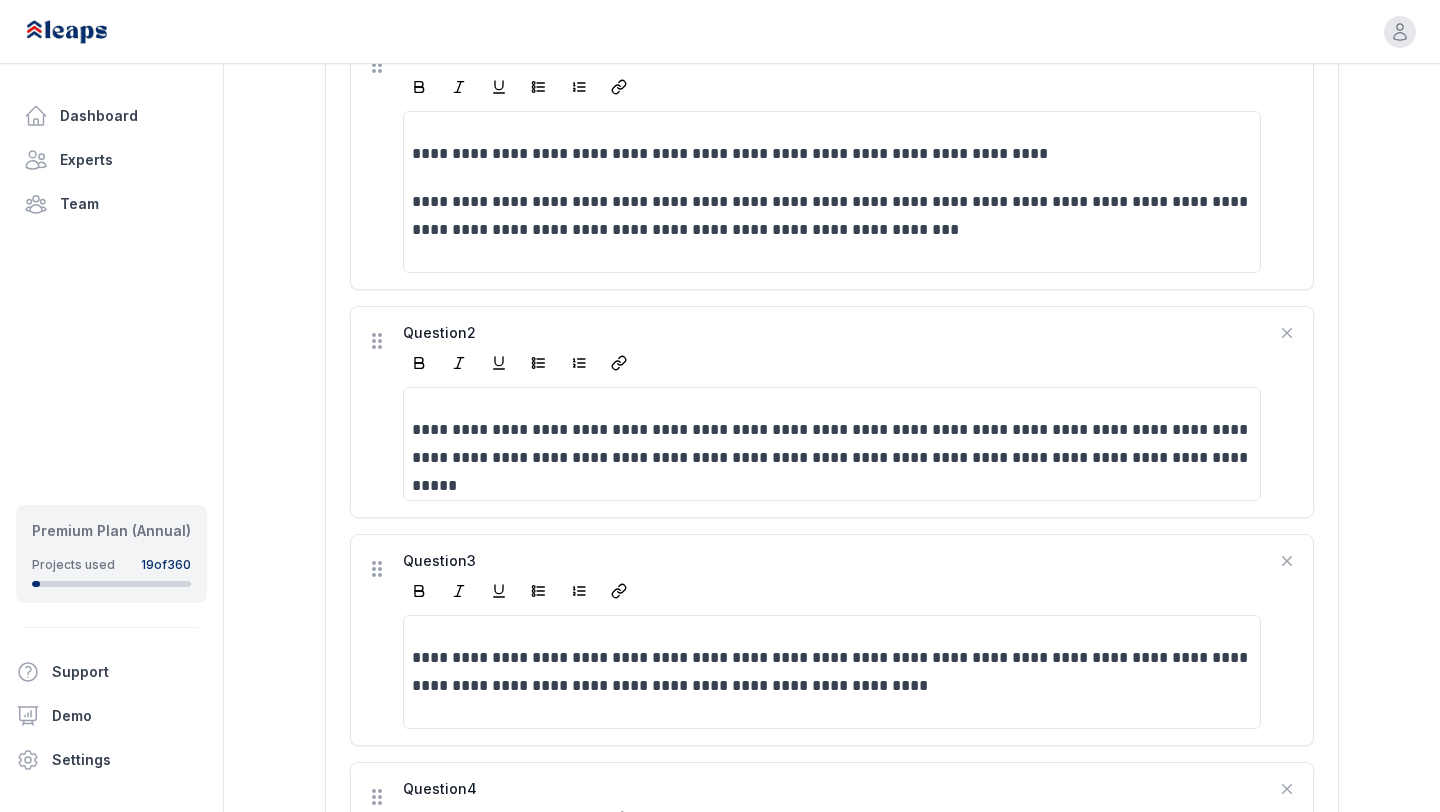 click on "**********" at bounding box center (832, 513) 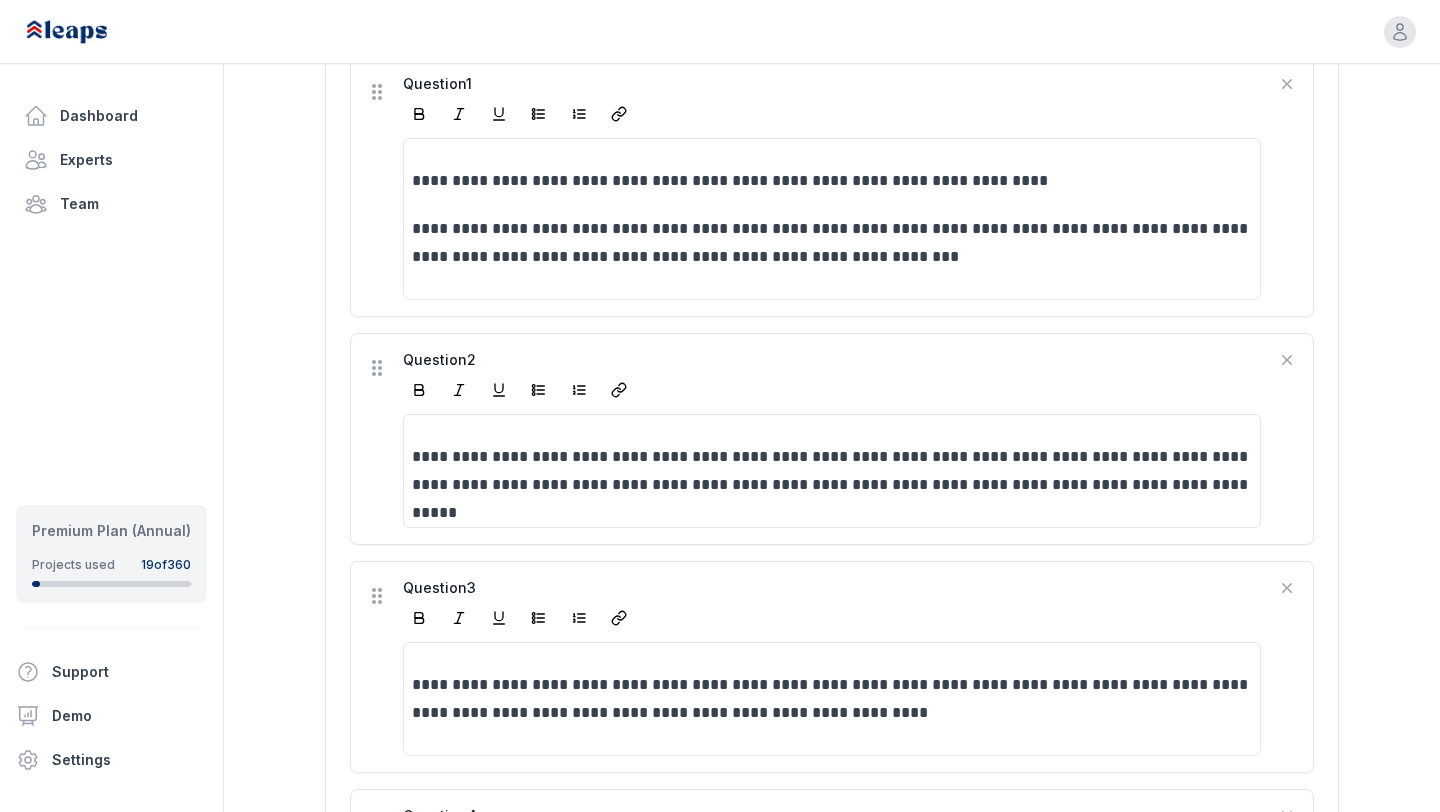 scroll, scrollTop: 627, scrollLeft: 0, axis: vertical 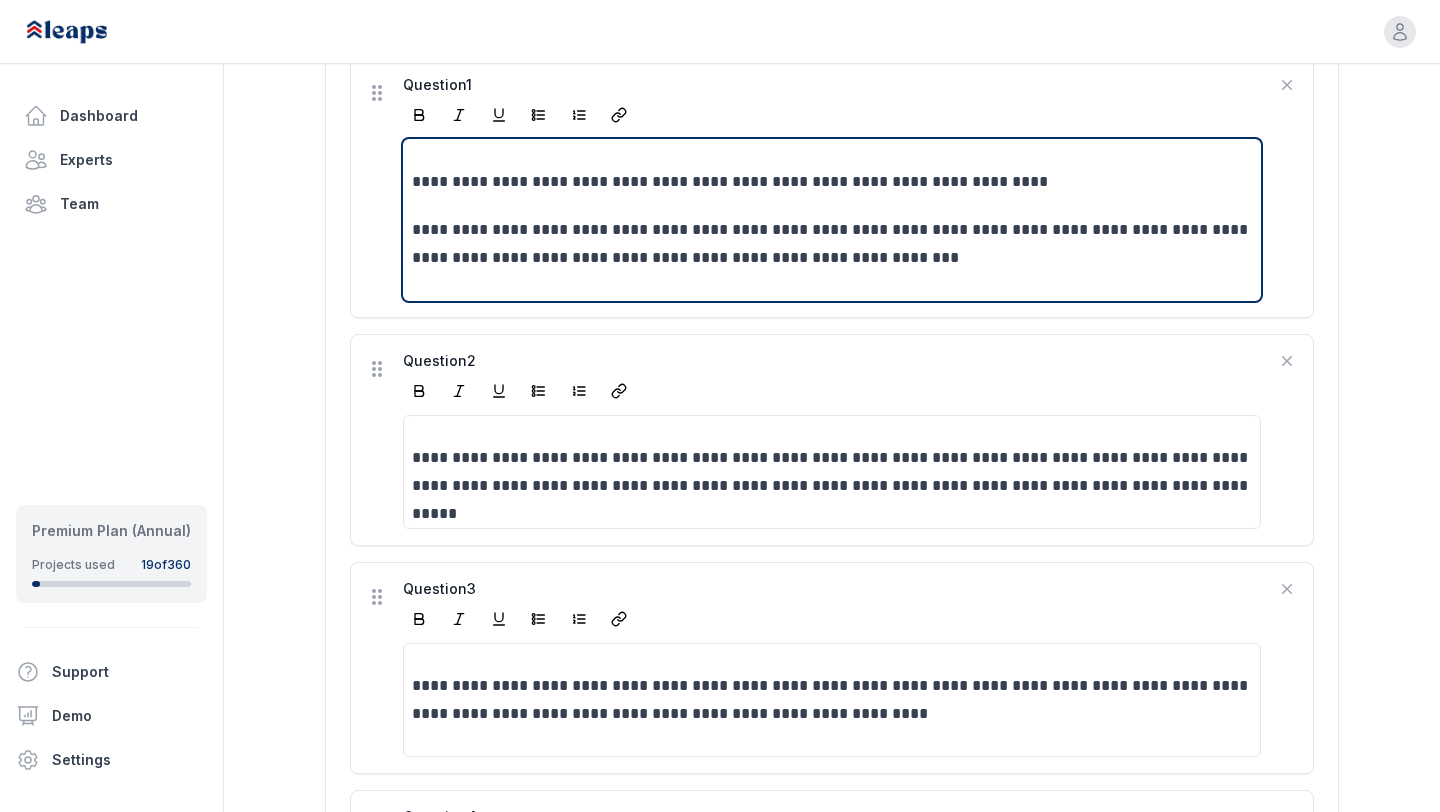 click on "**********" at bounding box center [832, 244] 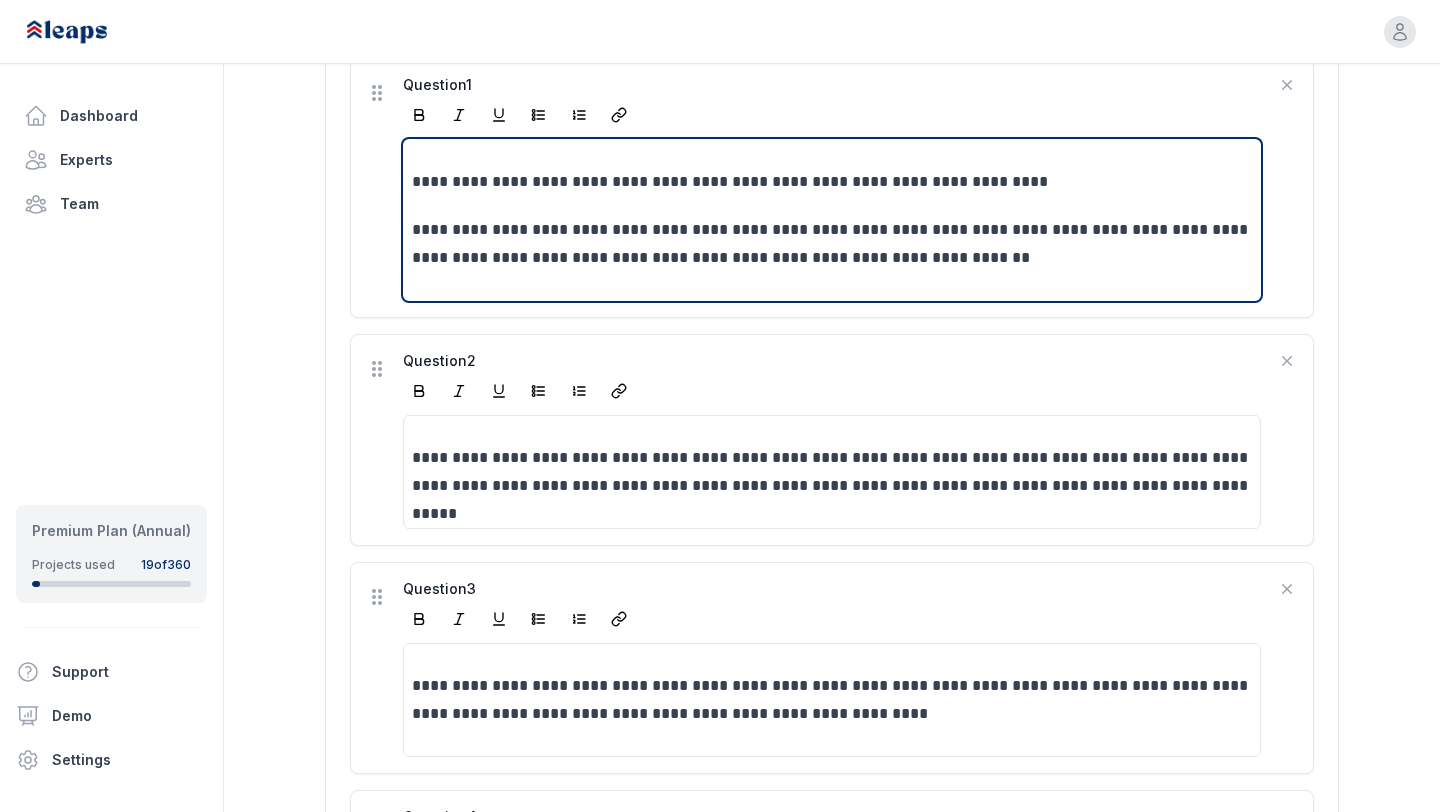 click on "**********" at bounding box center [832, 244] 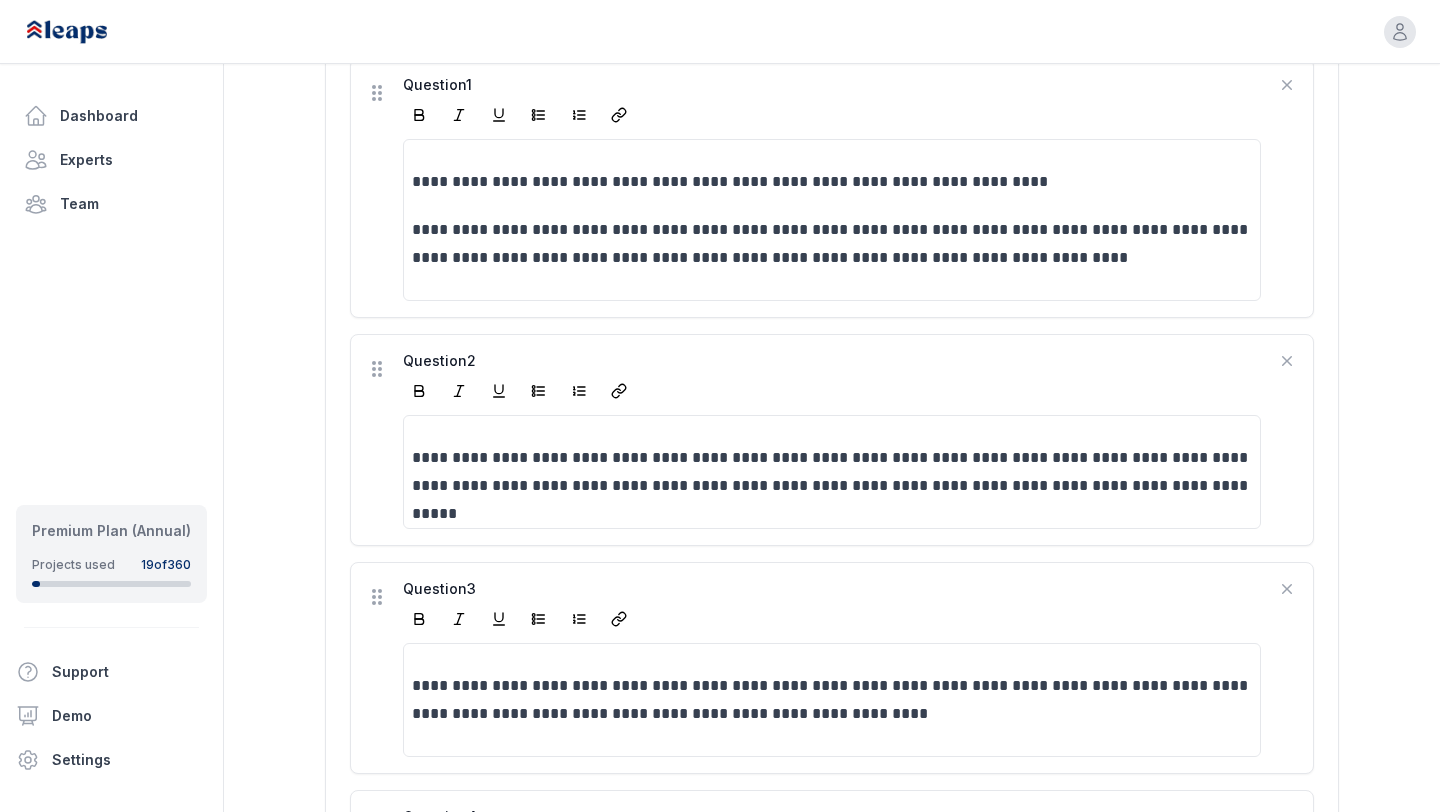 click on "**********" at bounding box center [832, 188] 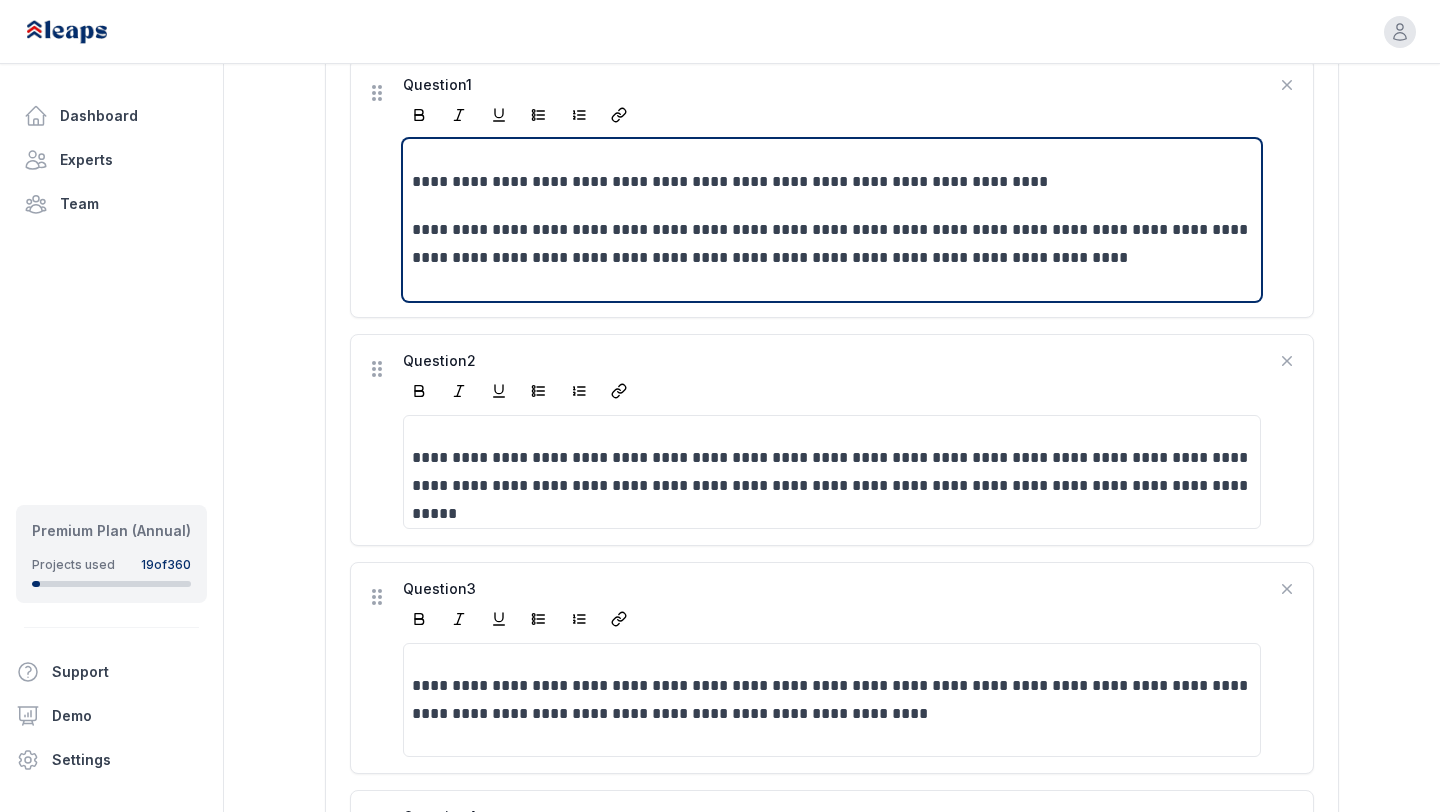click on "**********" at bounding box center (832, 244) 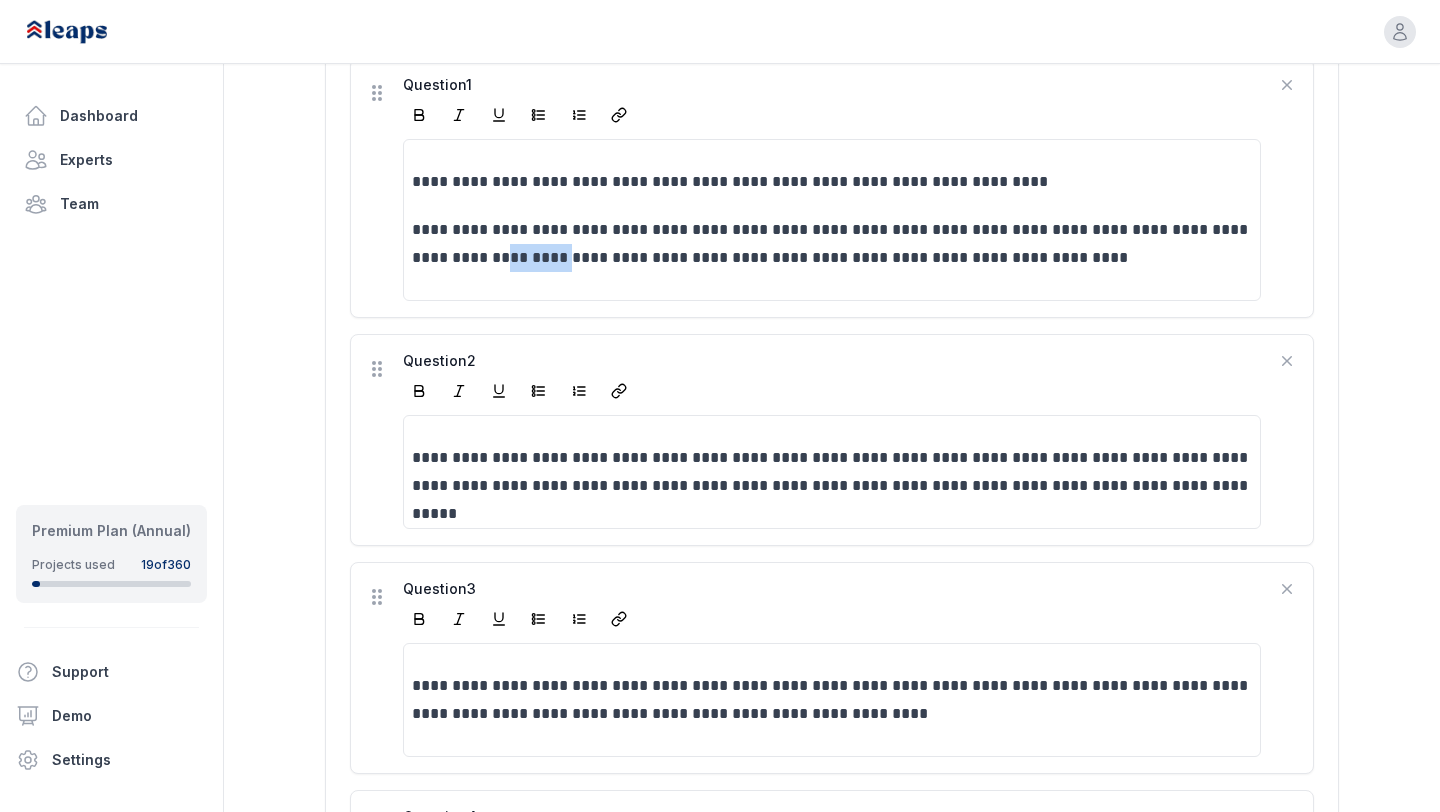click on "**********" at bounding box center [832, 188] 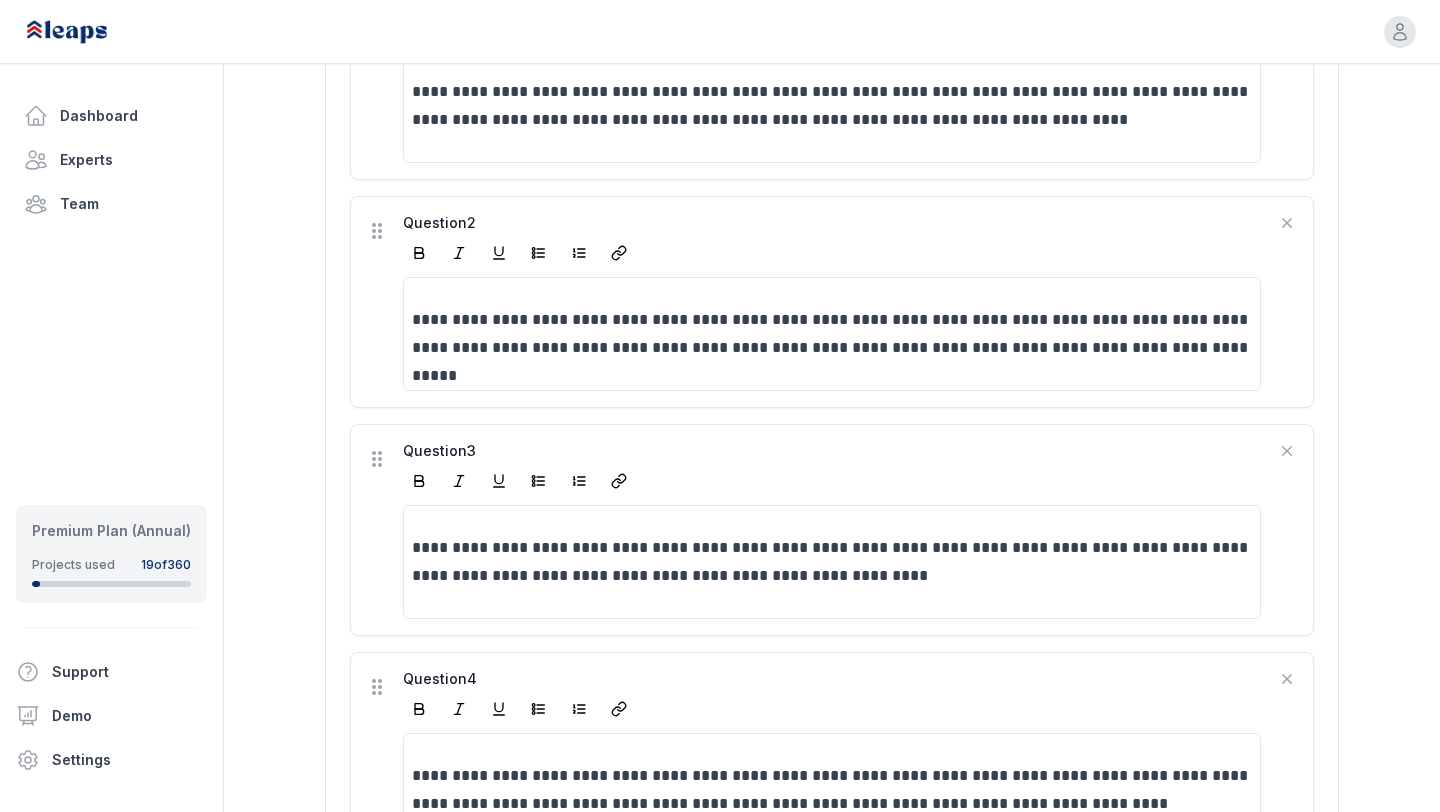 scroll, scrollTop: 843, scrollLeft: 0, axis: vertical 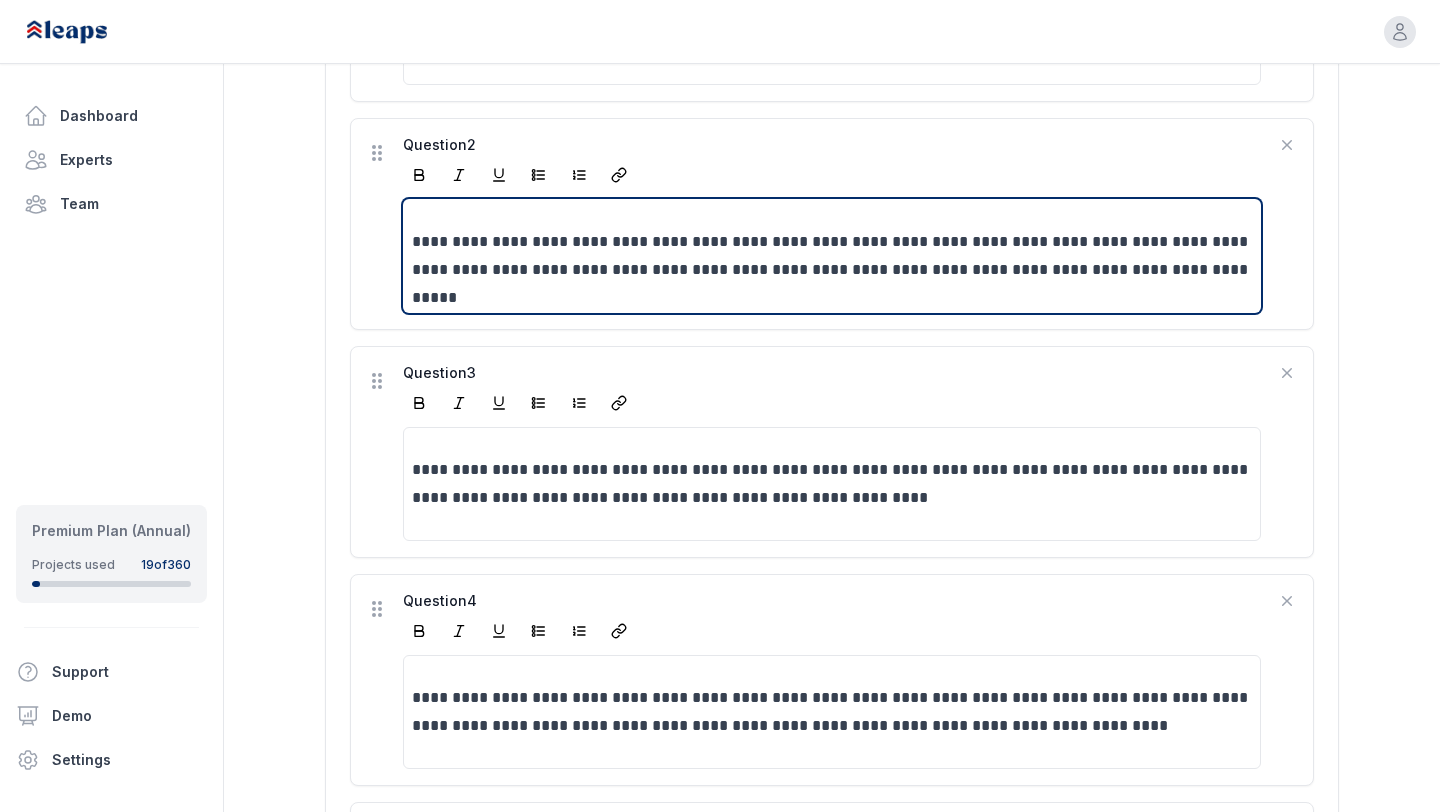 click on "**********" at bounding box center [832, 256] 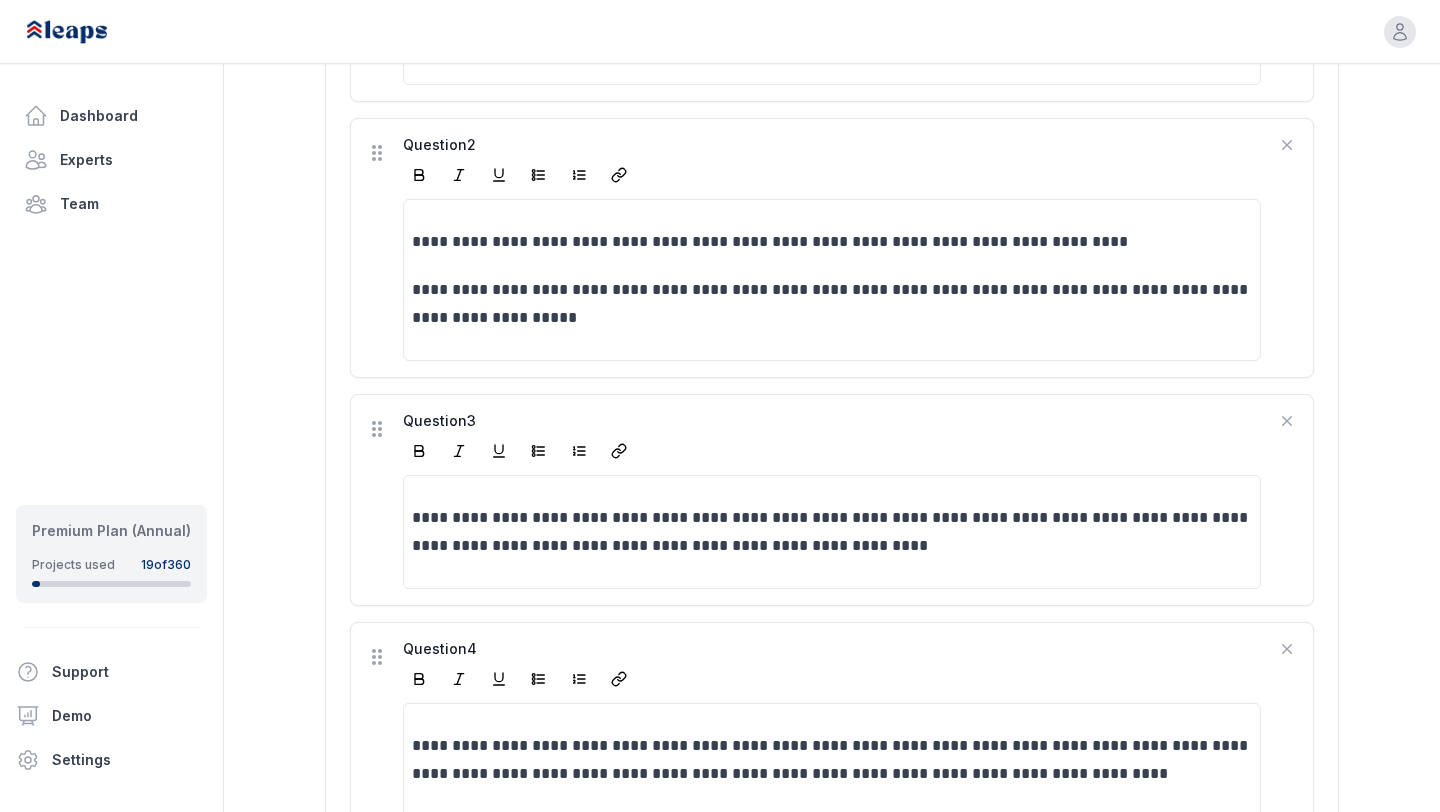 click at bounding box center (832, 175) 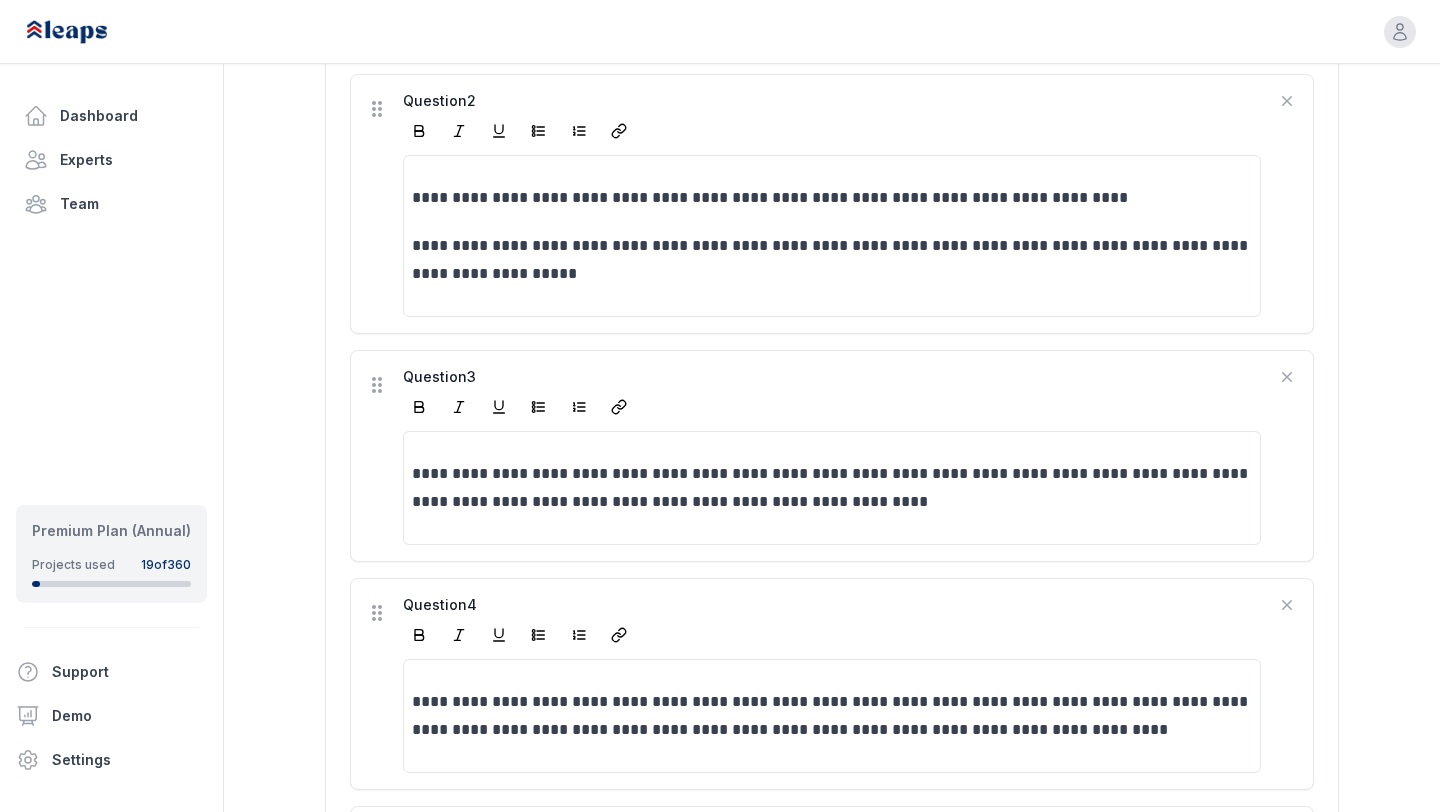 scroll, scrollTop: 925, scrollLeft: 0, axis: vertical 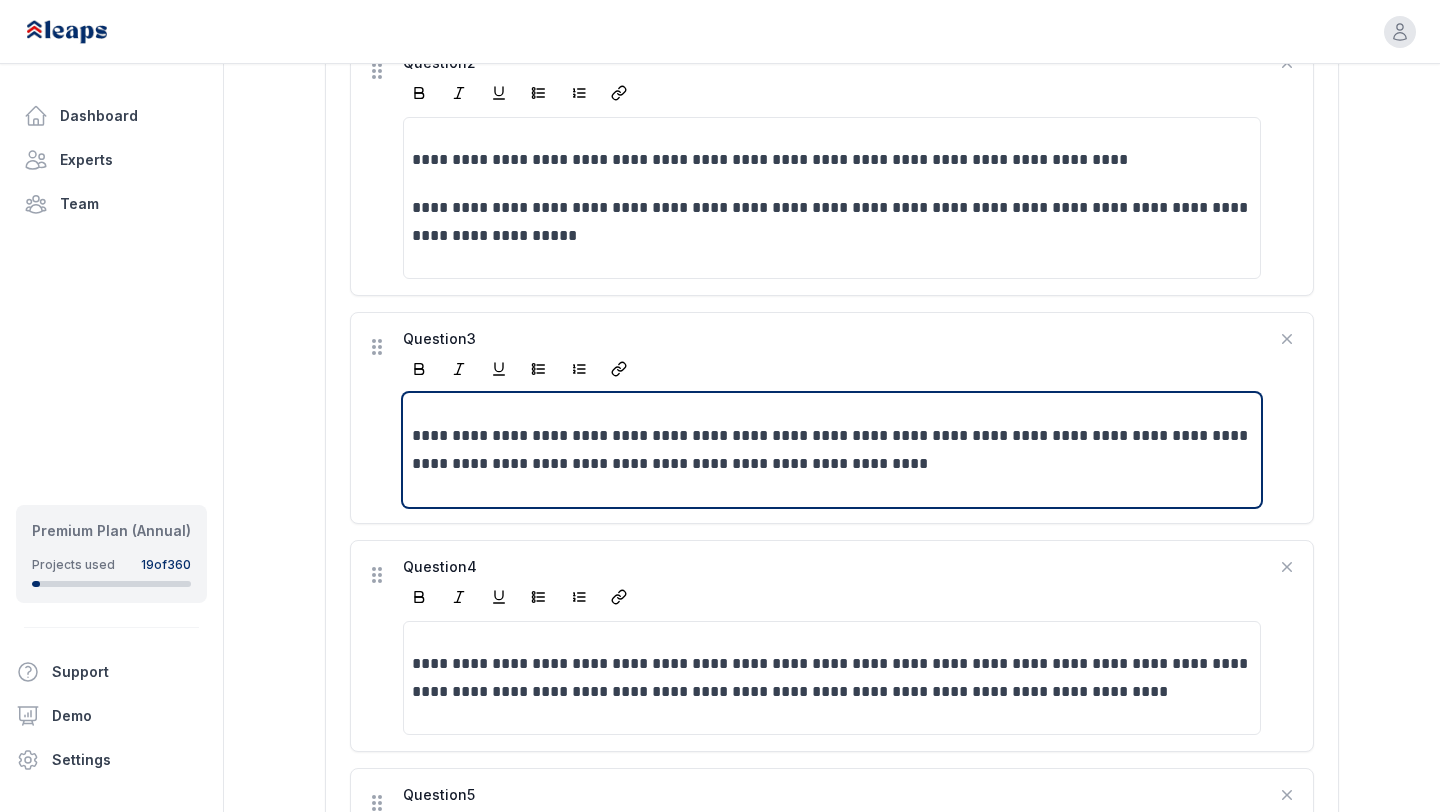 click on "**********" at bounding box center [832, 450] 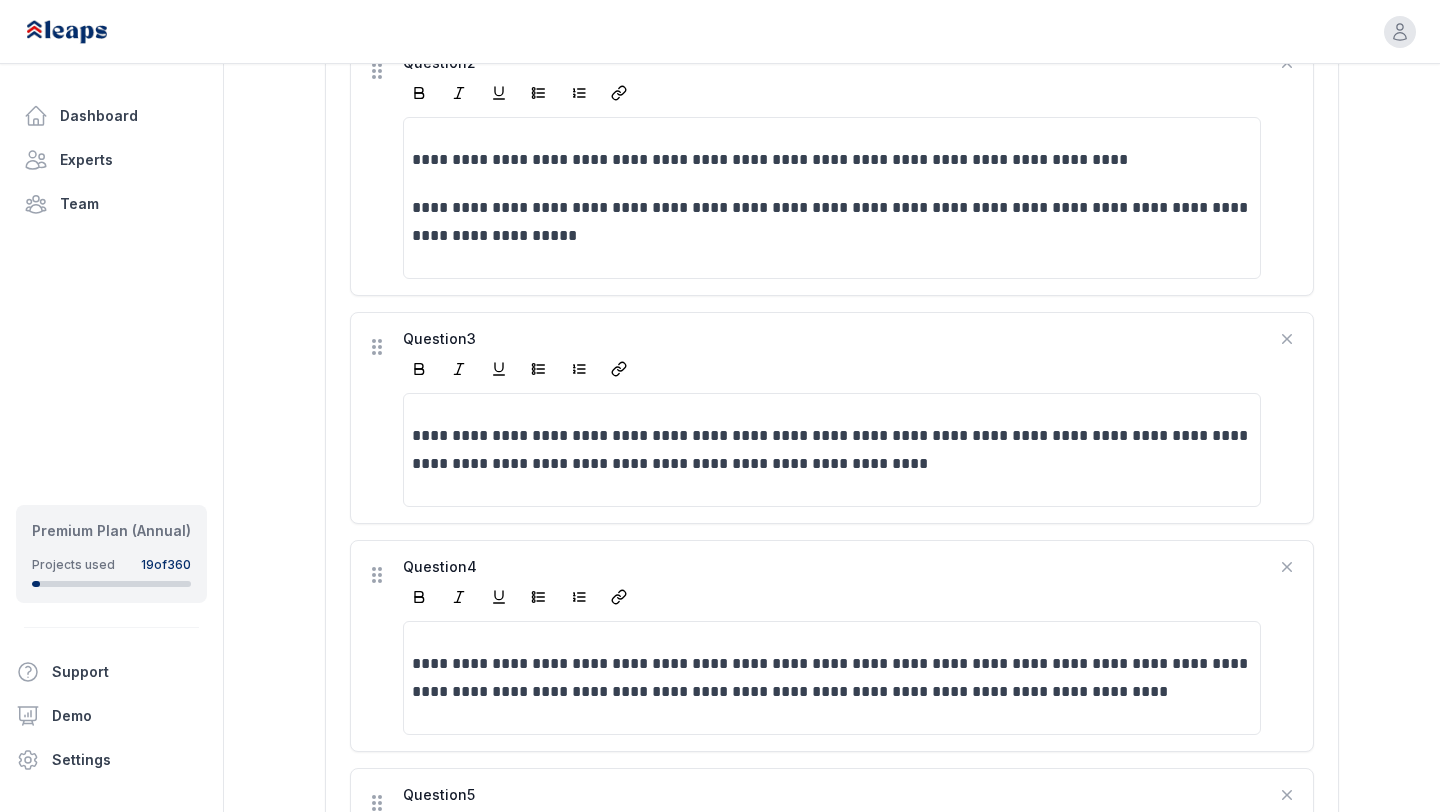 click at bounding box center [832, 369] 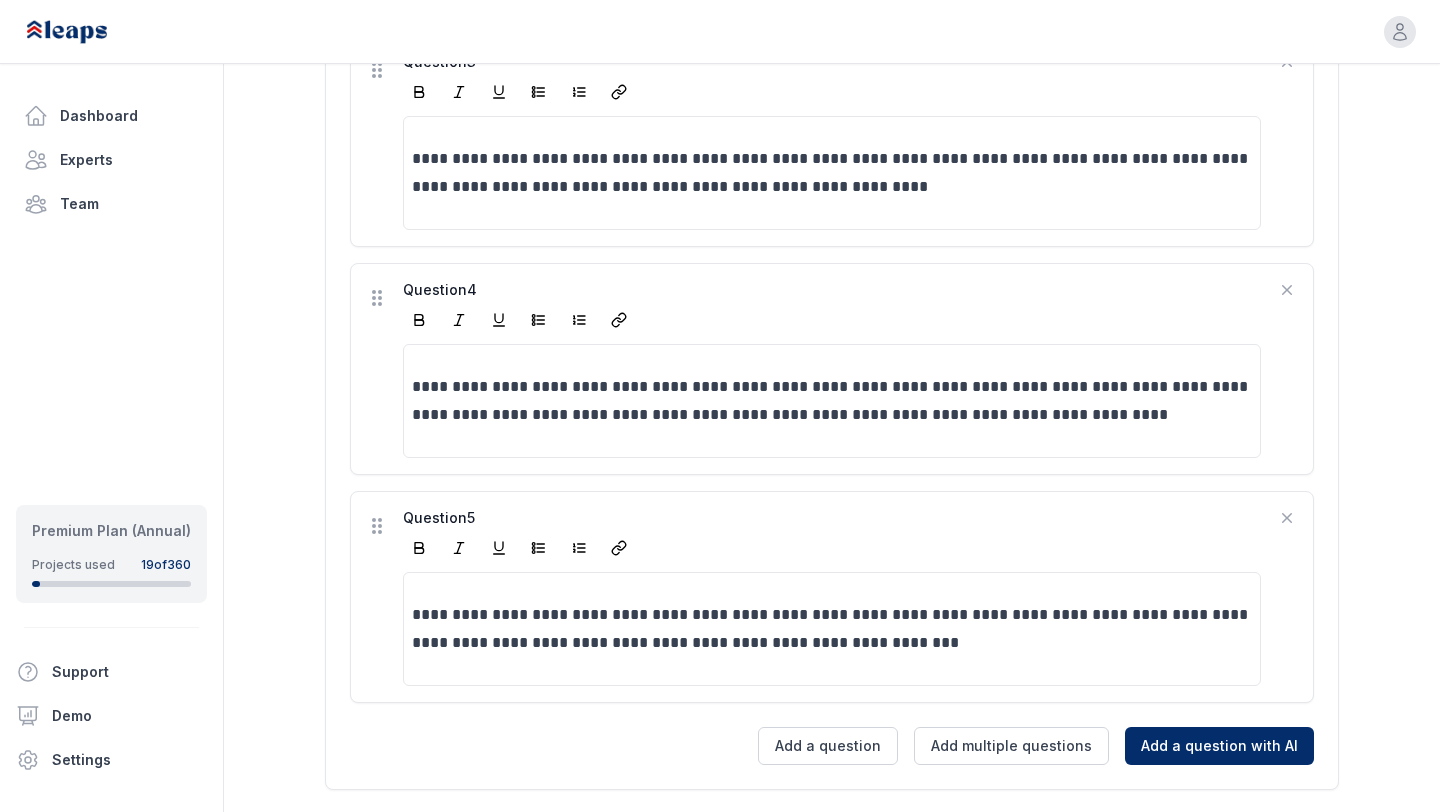 scroll, scrollTop: 1203, scrollLeft: 0, axis: vertical 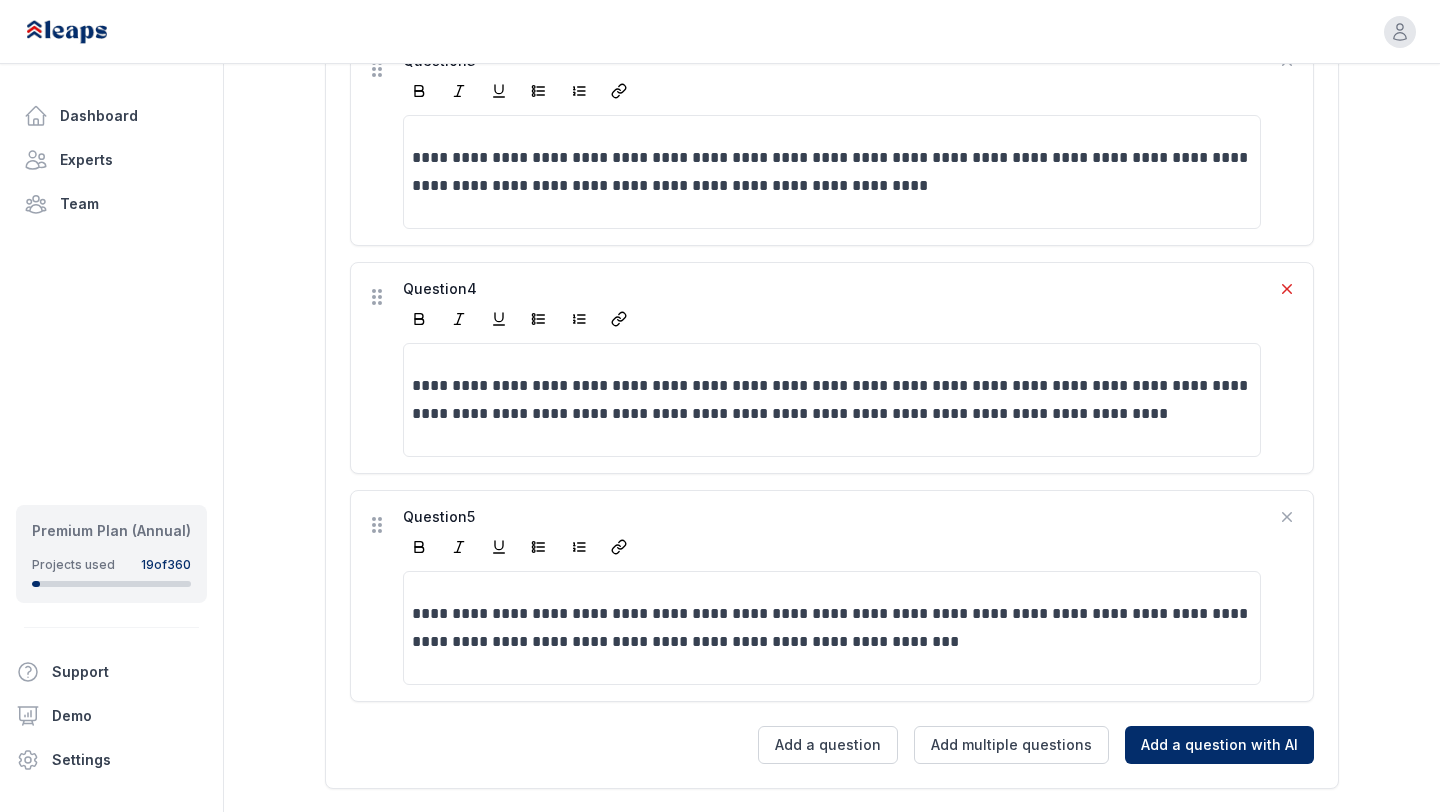 click 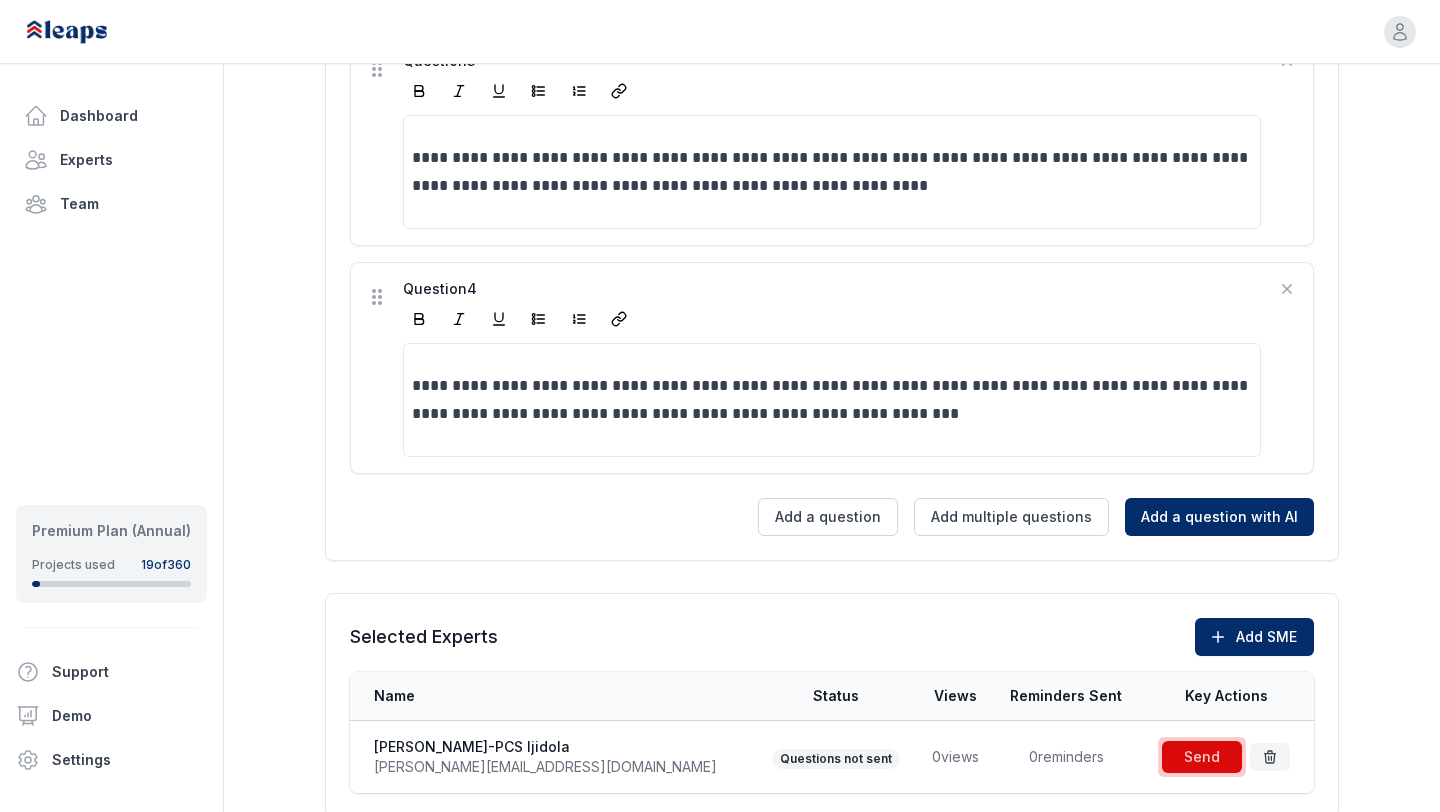 scroll, scrollTop: 975, scrollLeft: 0, axis: vertical 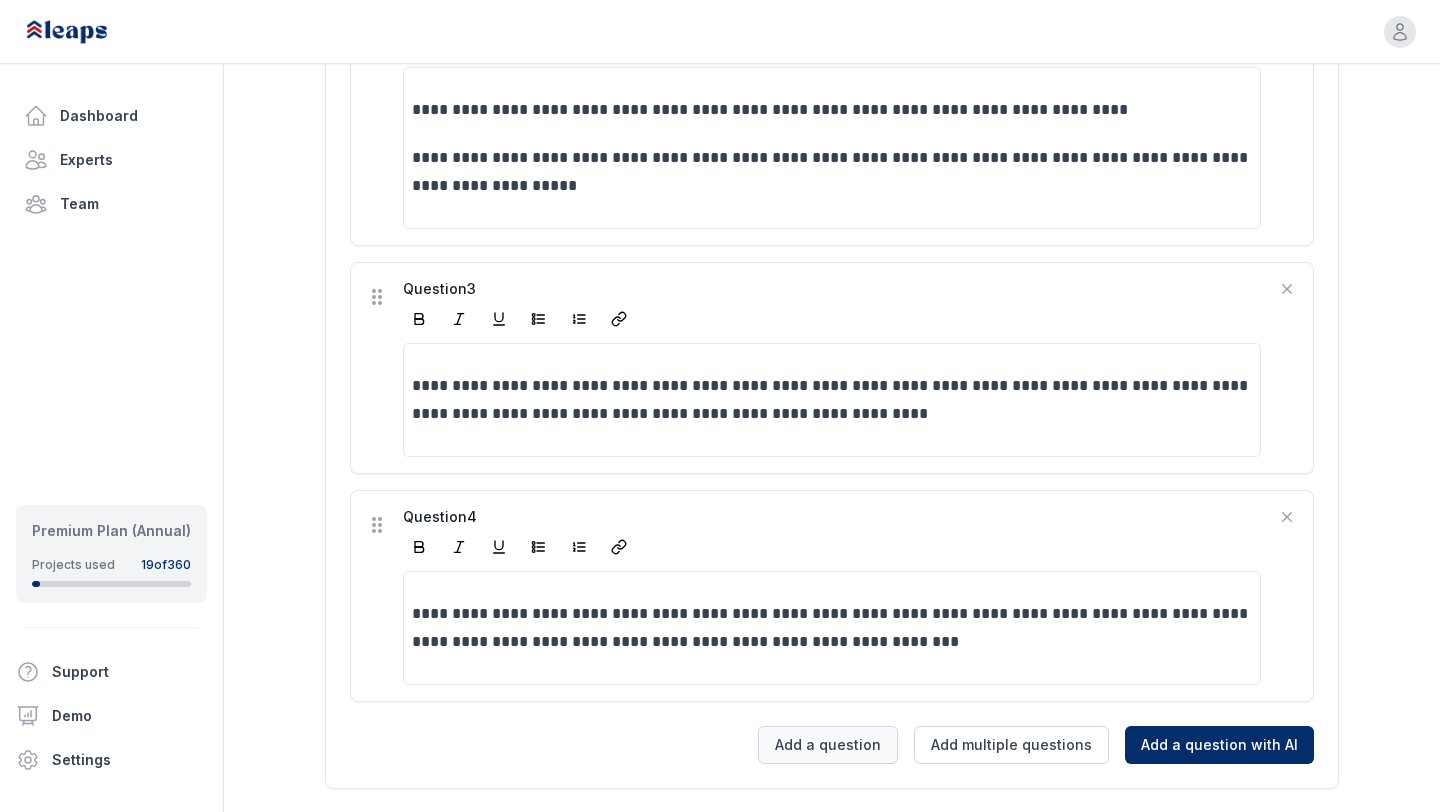 click on "Add a question" at bounding box center [828, 745] 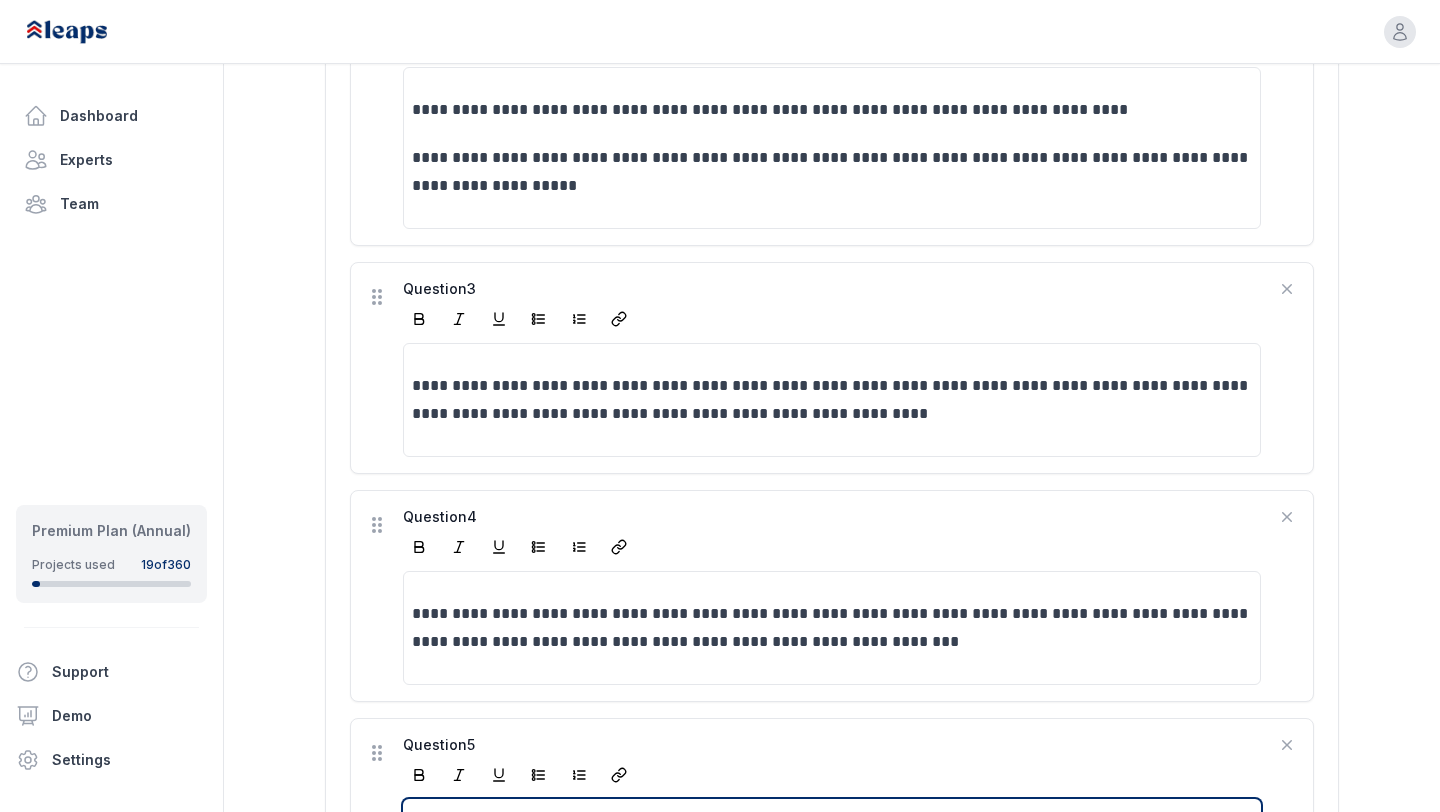 scroll, scrollTop: 1189, scrollLeft: 0, axis: vertical 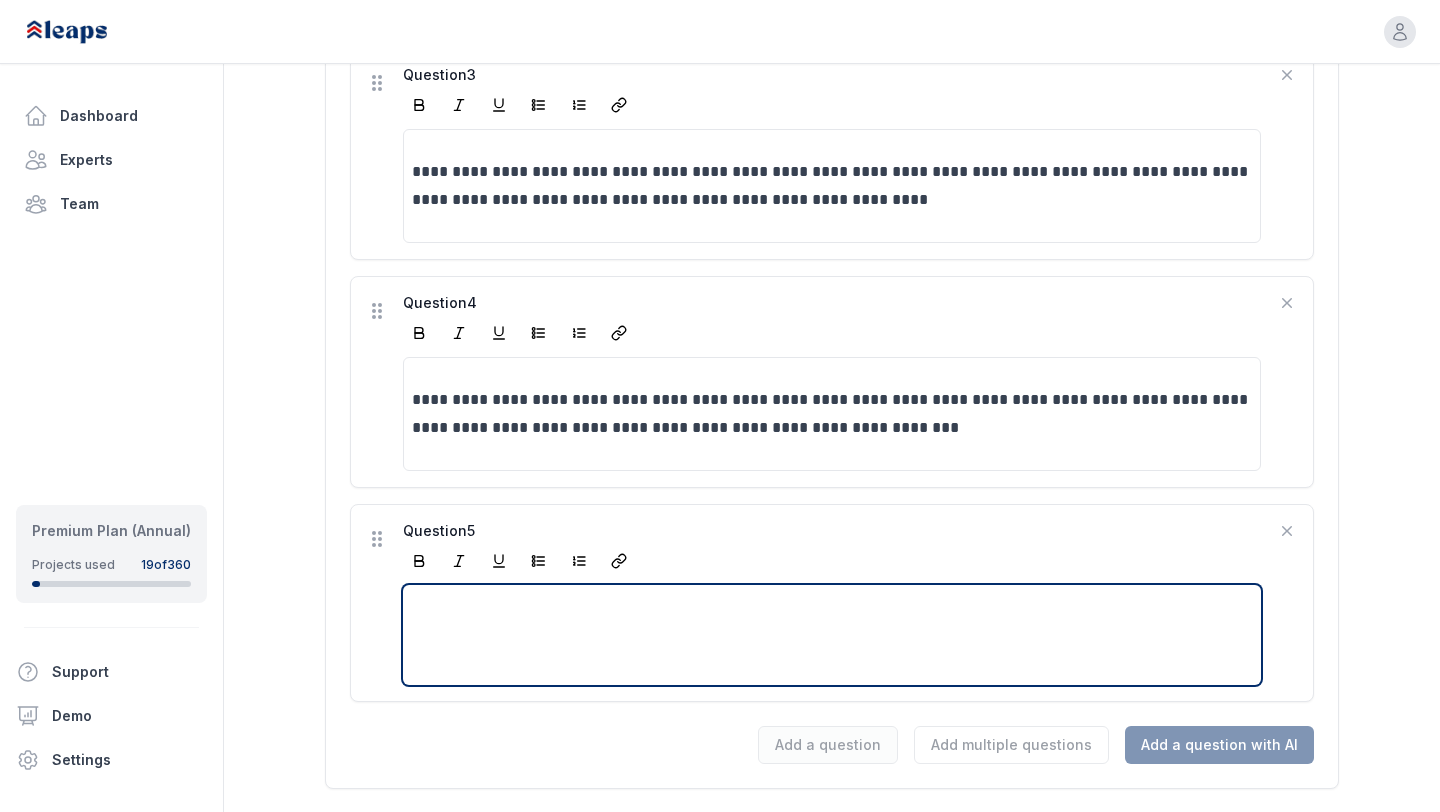 type 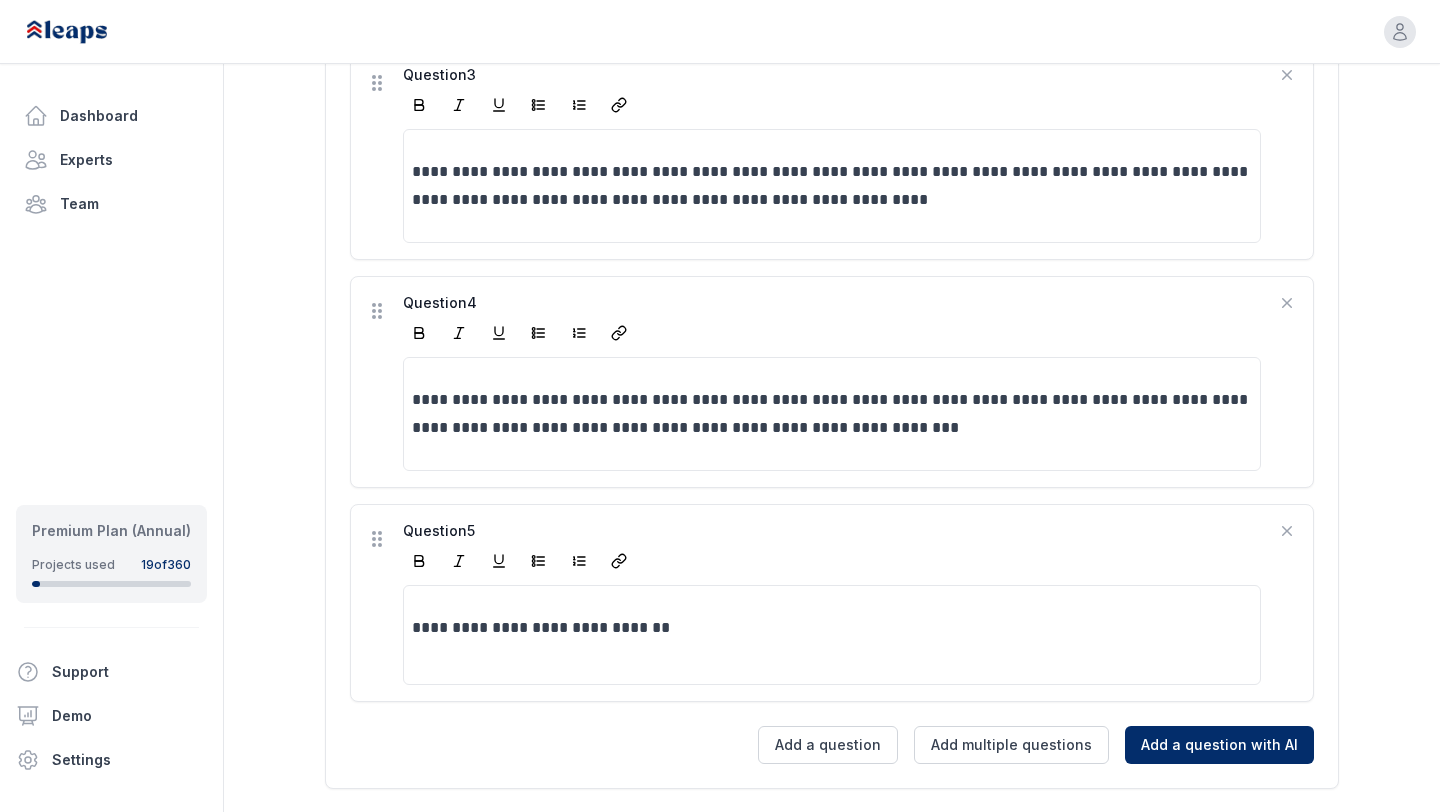 click on "Question  5" at bounding box center (832, 531) 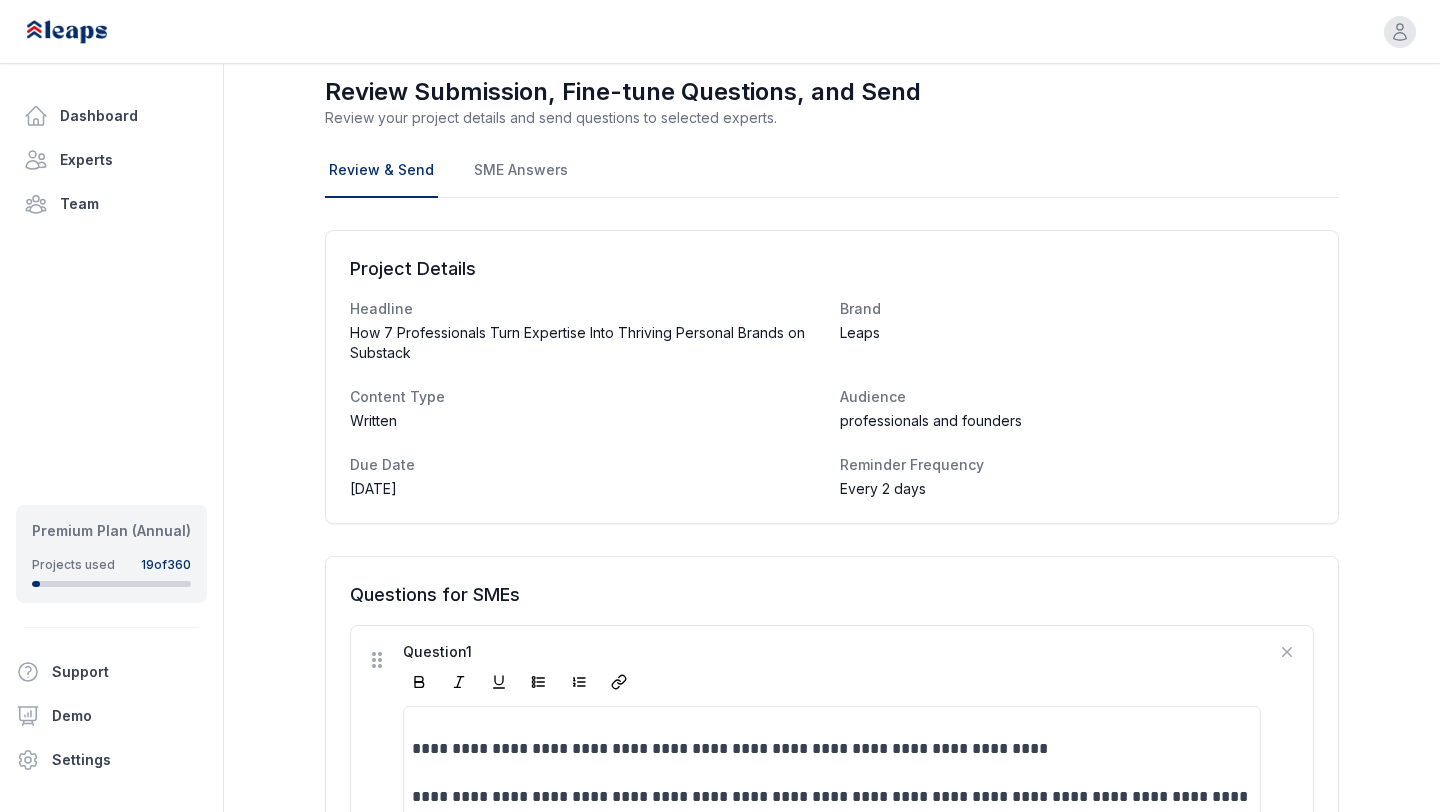 scroll, scrollTop: 0, scrollLeft: 0, axis: both 